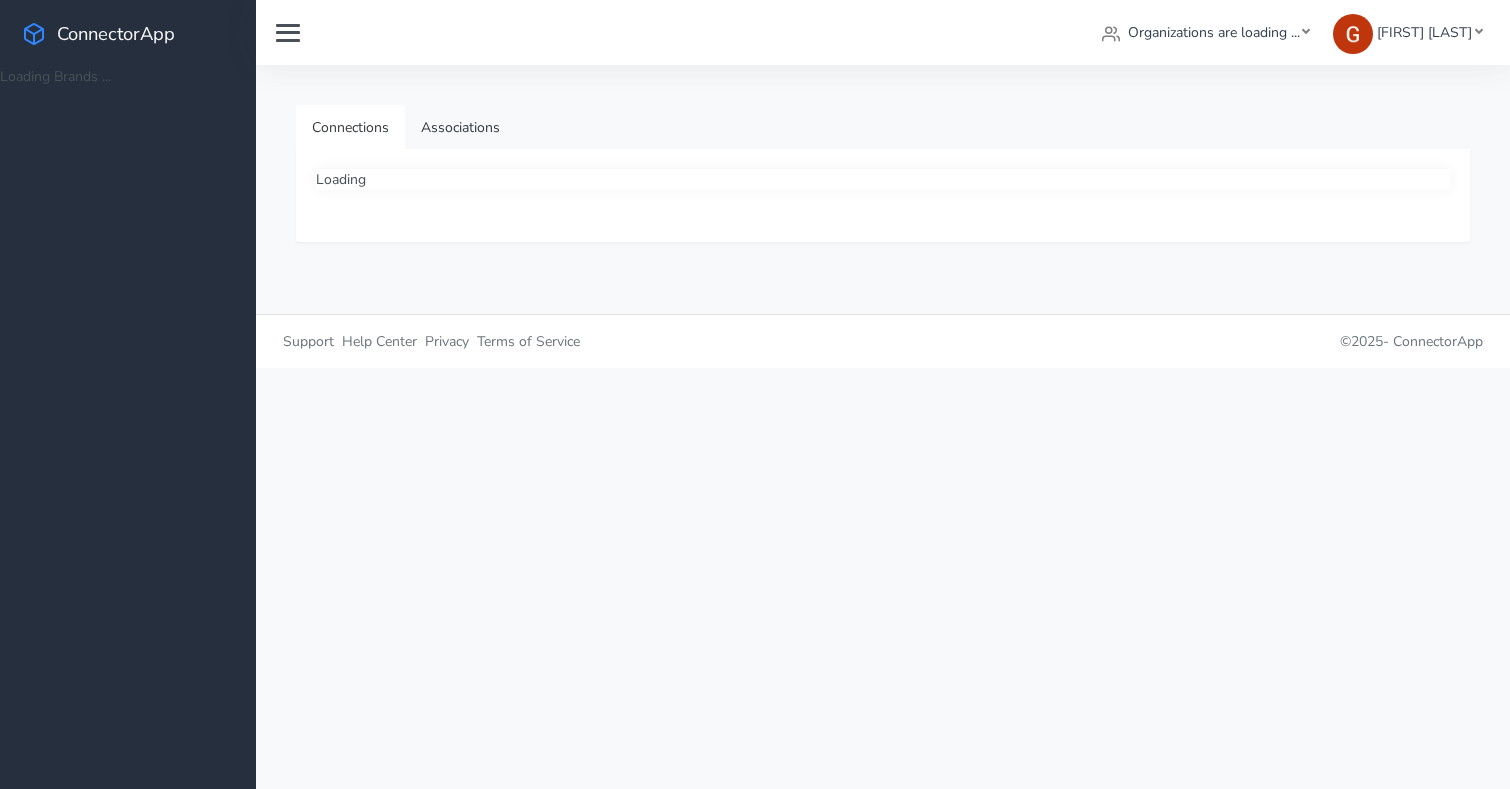 scroll, scrollTop: 0, scrollLeft: 0, axis: both 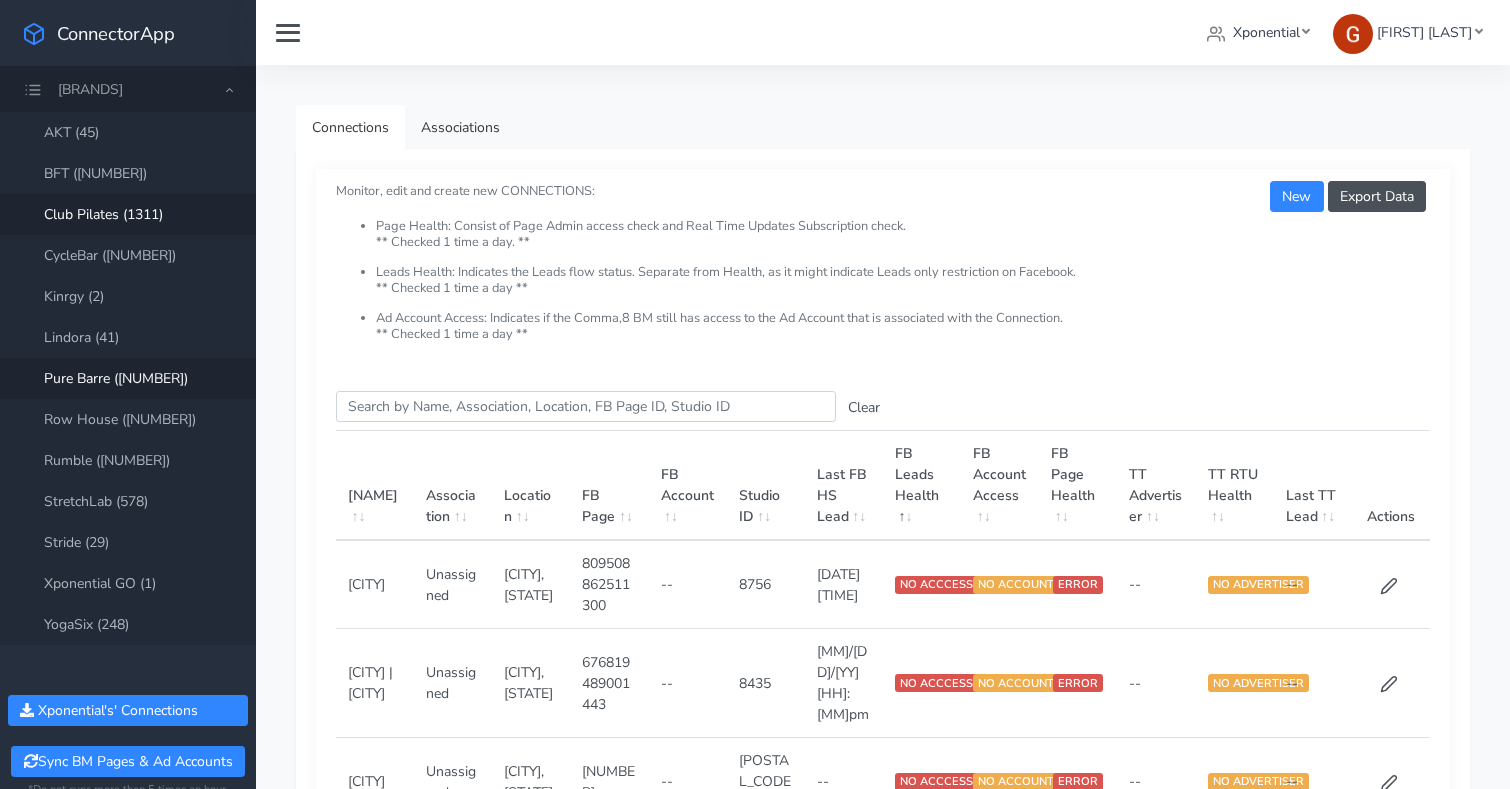 click on "Club Pilates (1311)" at bounding box center [128, 214] 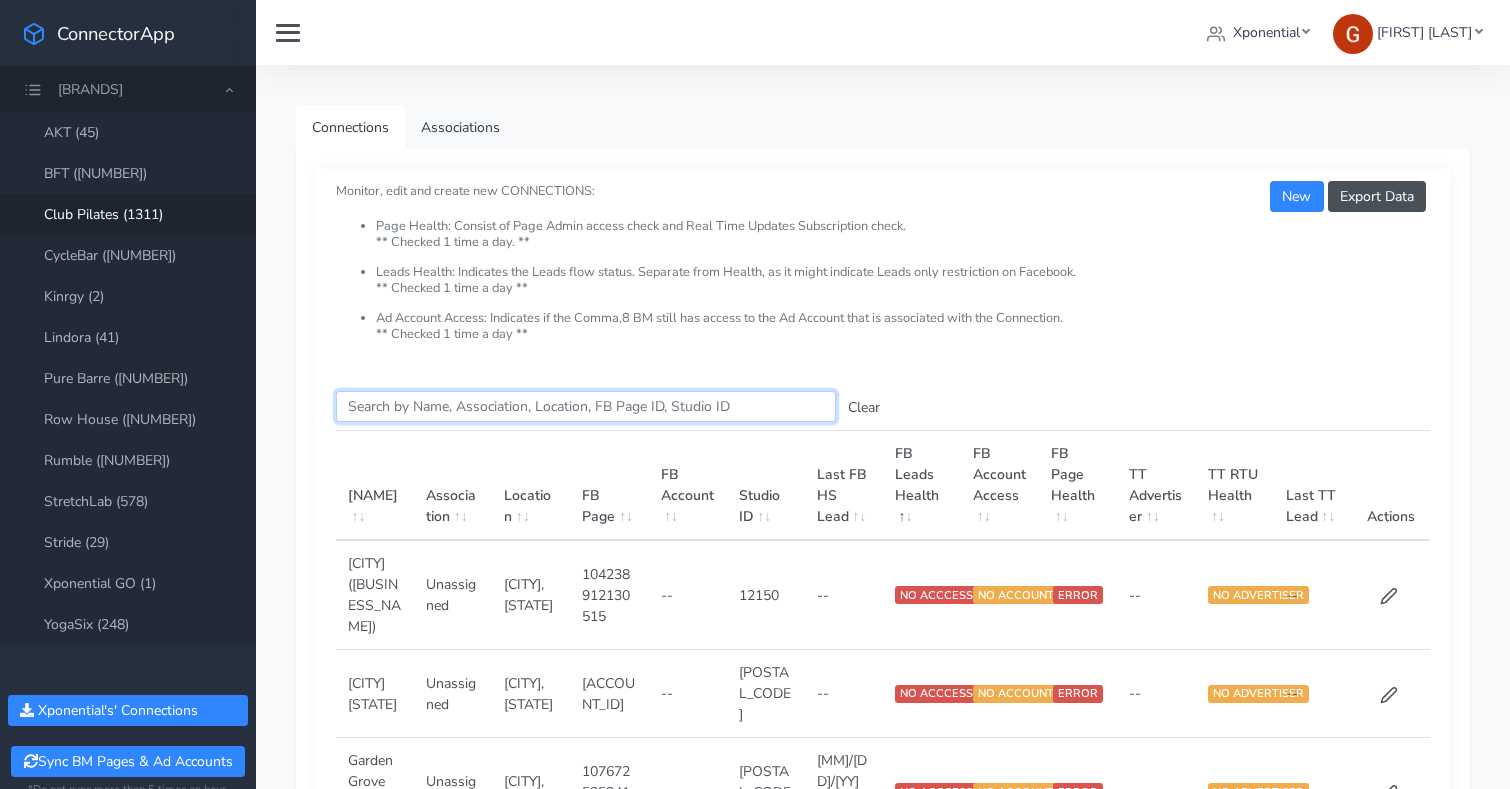 click on "Search this table" at bounding box center (586, 406) 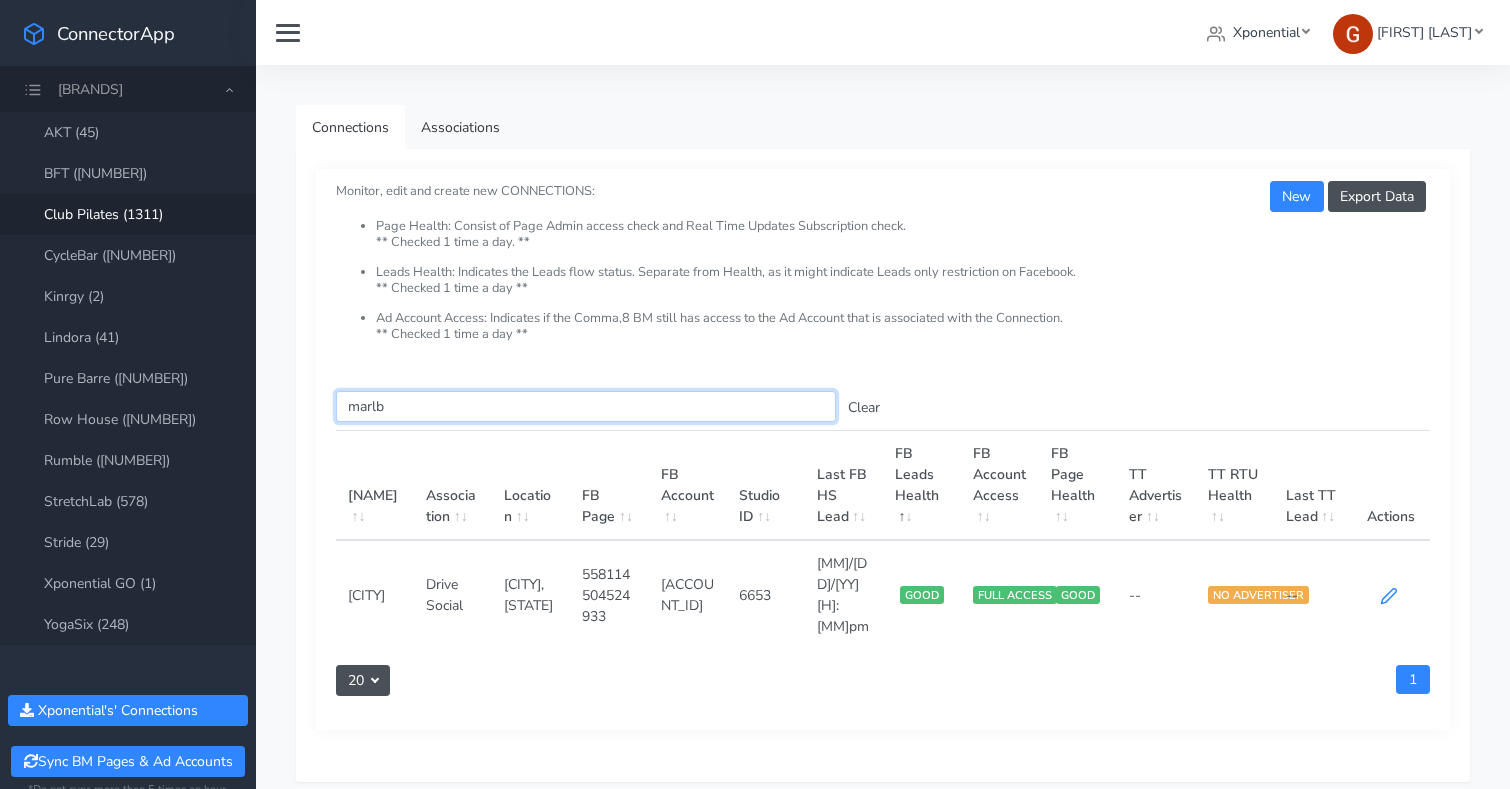 type on "marlb" 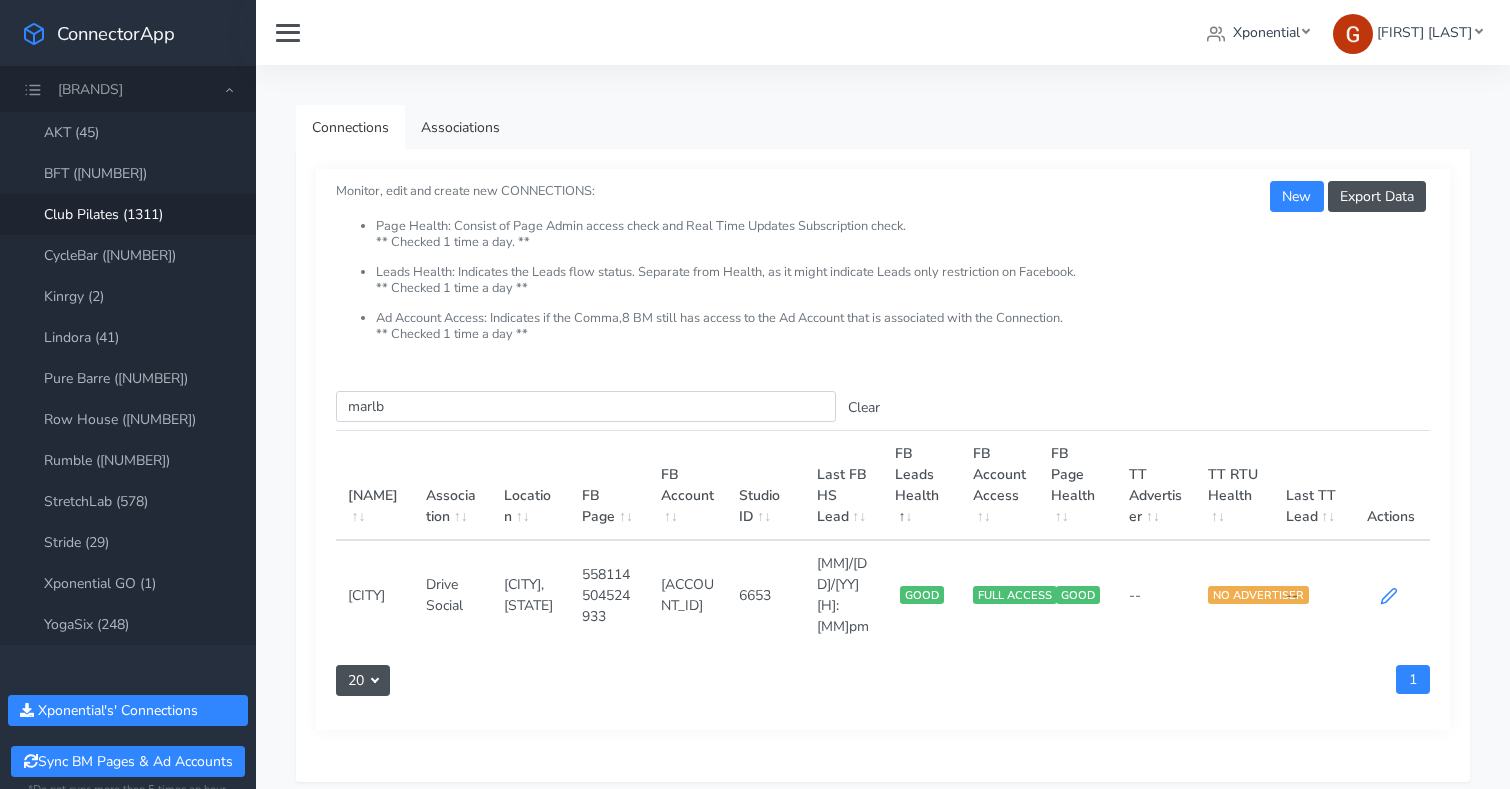 click 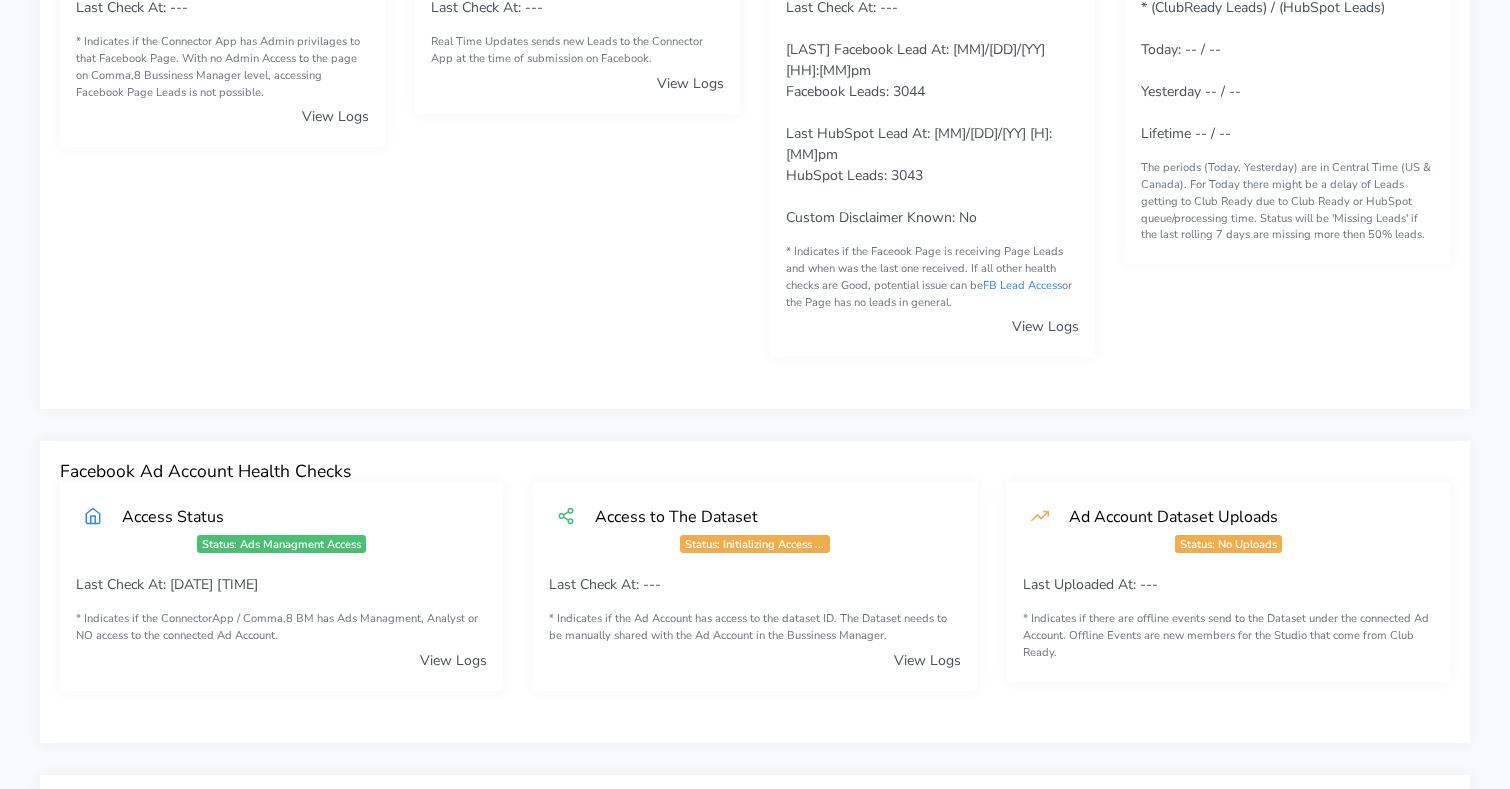 scroll, scrollTop: 335, scrollLeft: 0, axis: vertical 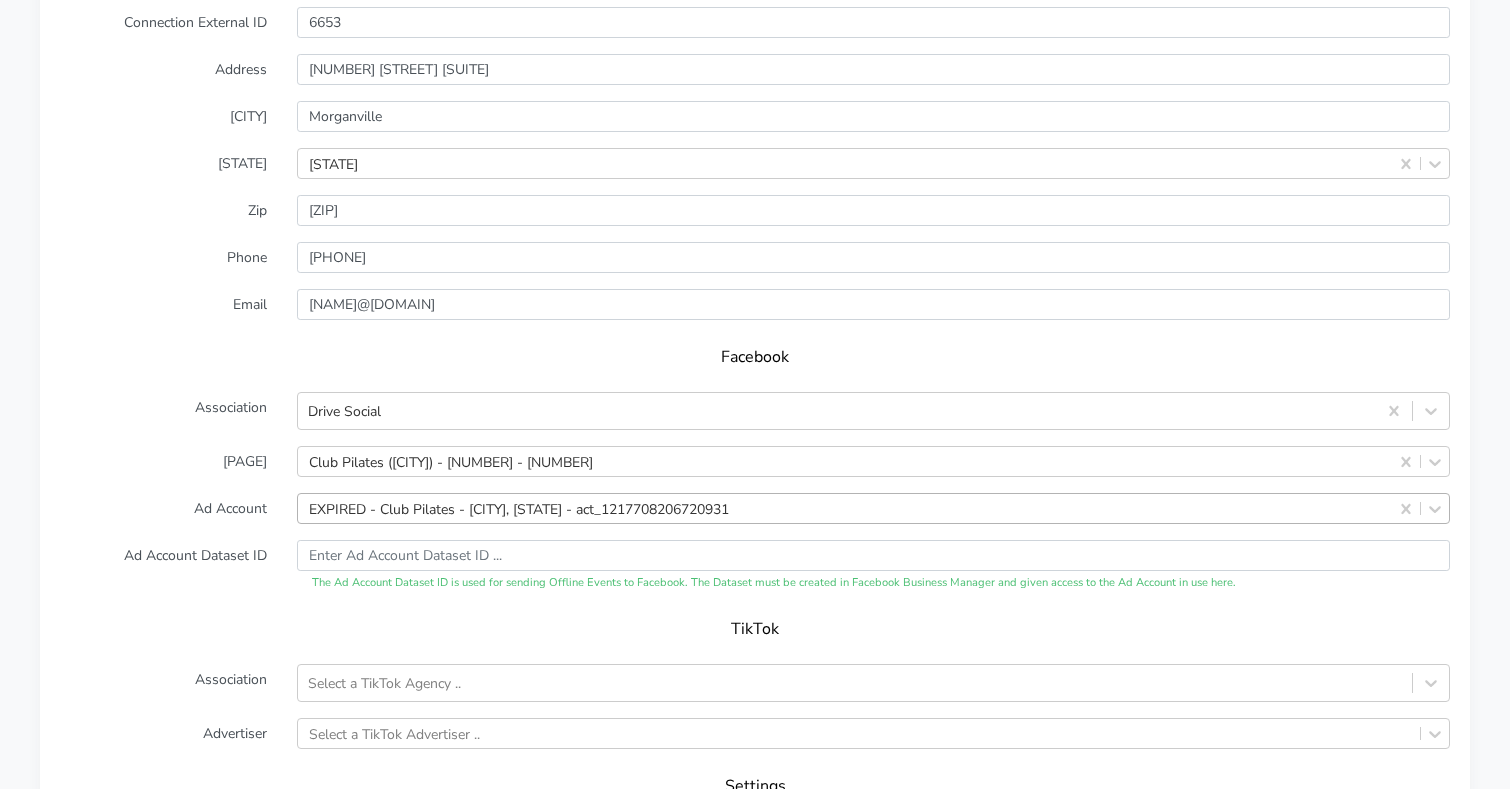 click on "EXPIRED - Club Pilates - [CITY], [STATE] - act_1217708206720931" at bounding box center (873, 508) 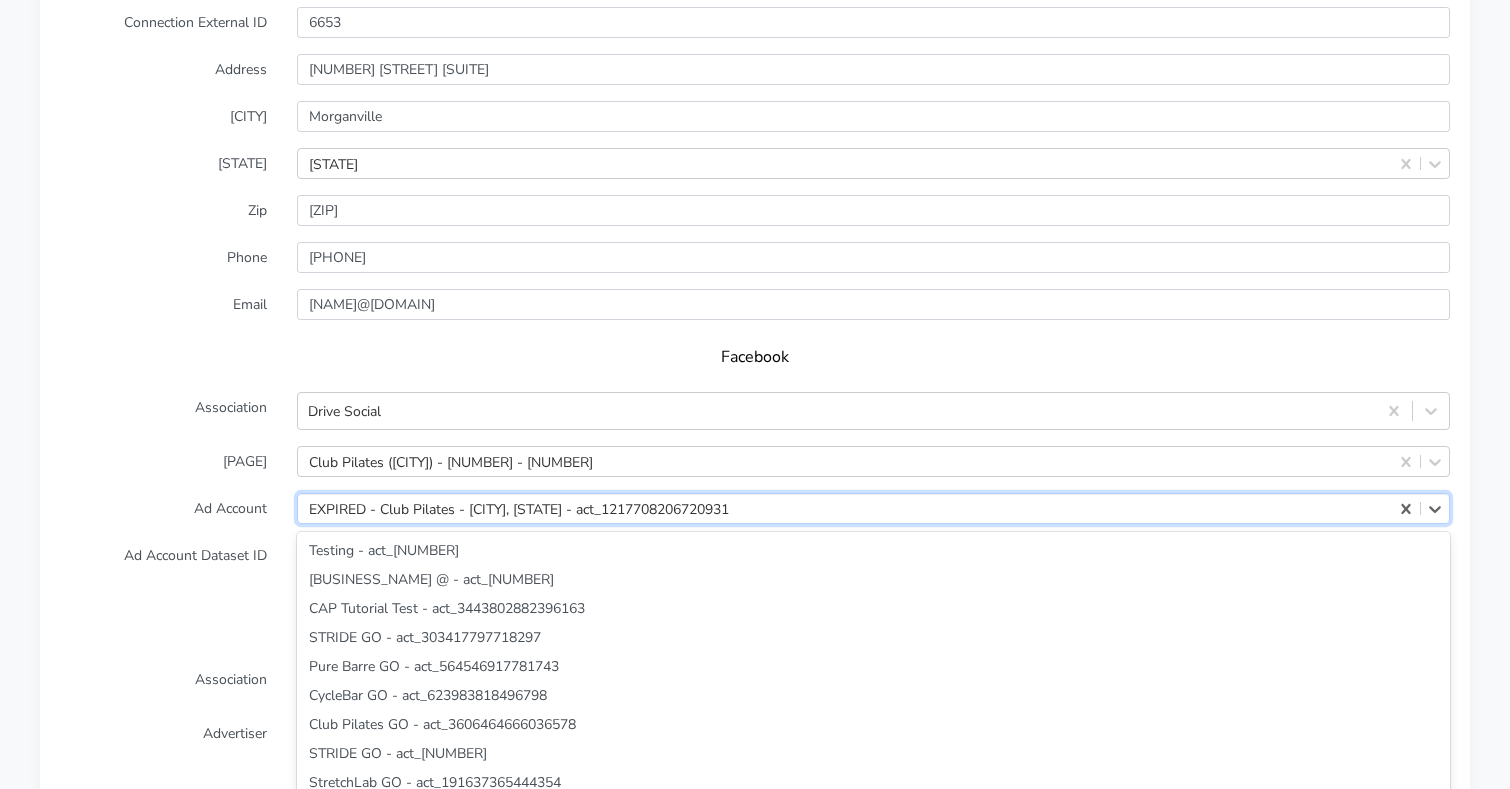 scroll, scrollTop: 1806, scrollLeft: 0, axis: vertical 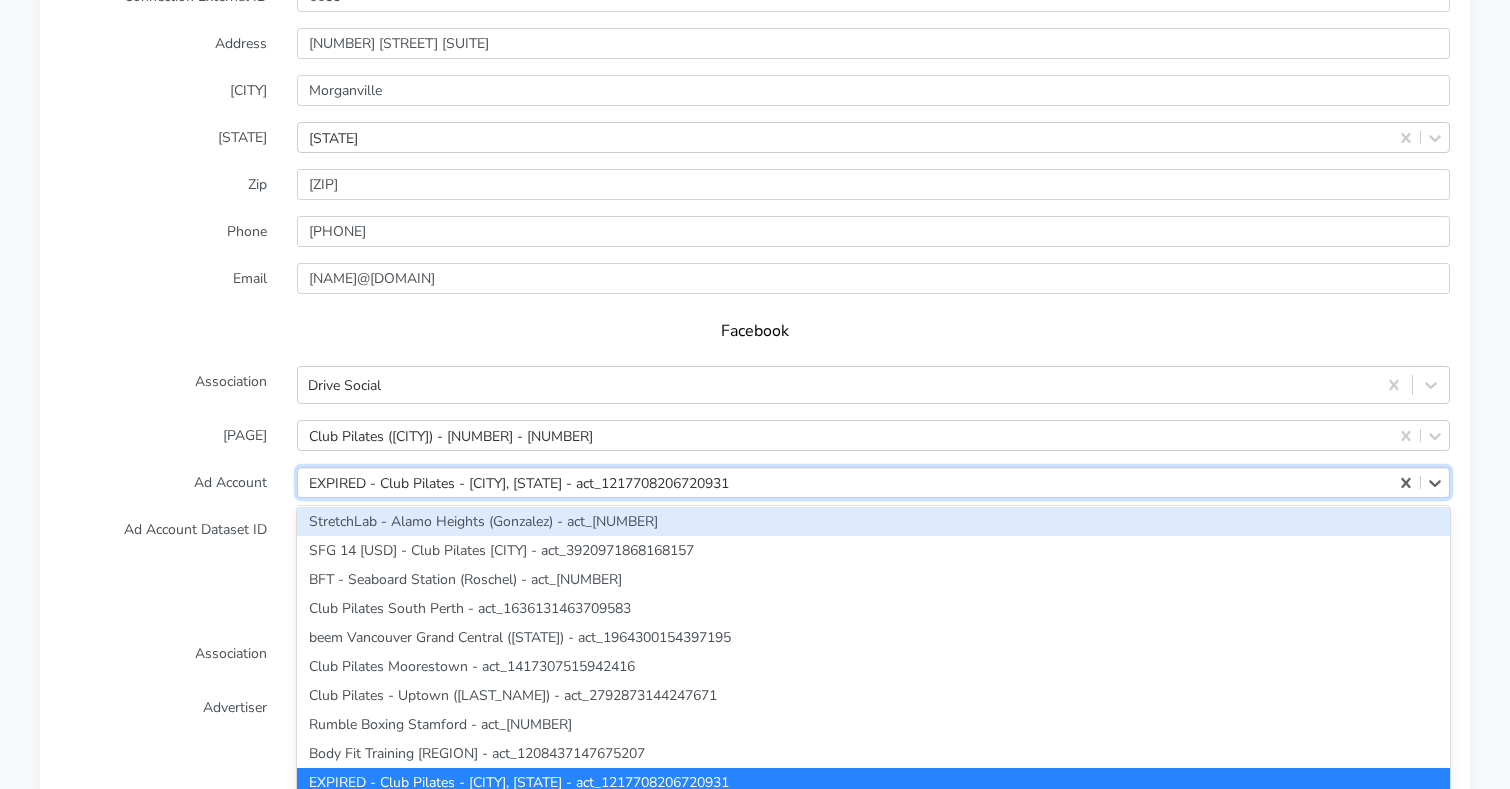 paste on "2009351873133124" 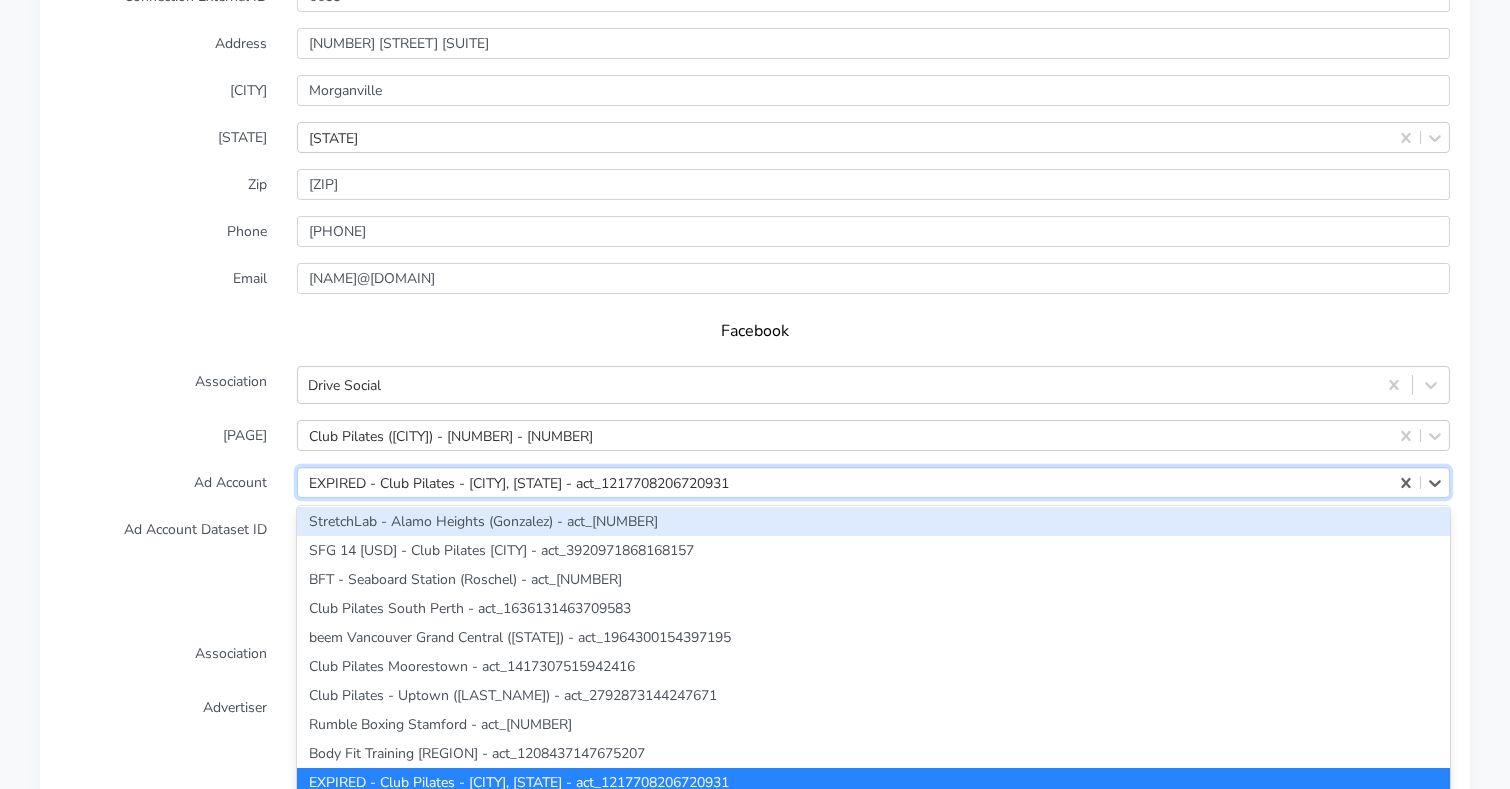 scroll, scrollTop: 0, scrollLeft: 0, axis: both 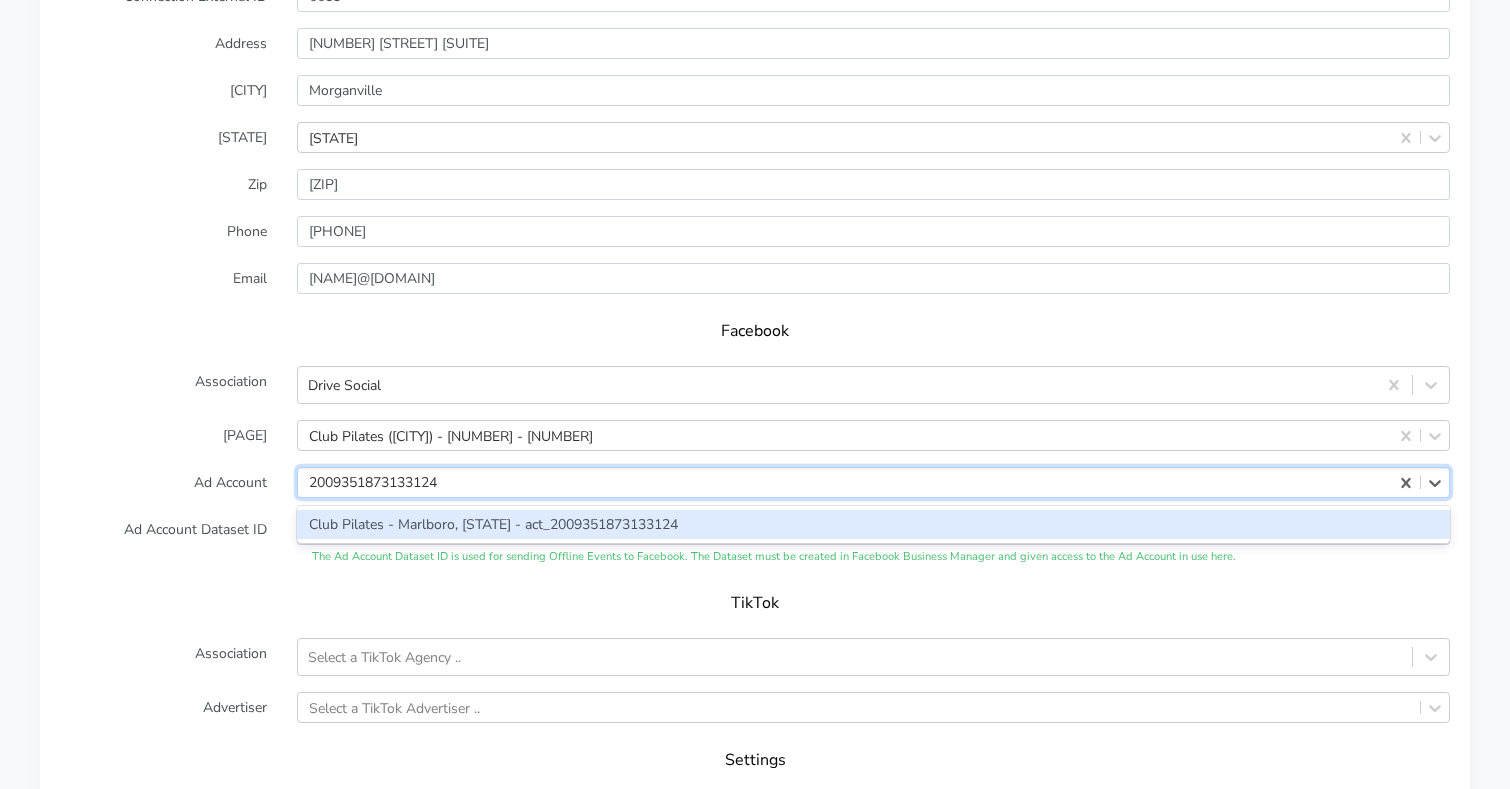 click on "Club Pilates - Marlboro, [STATE] - act_2009351873133124" at bounding box center (873, 524) 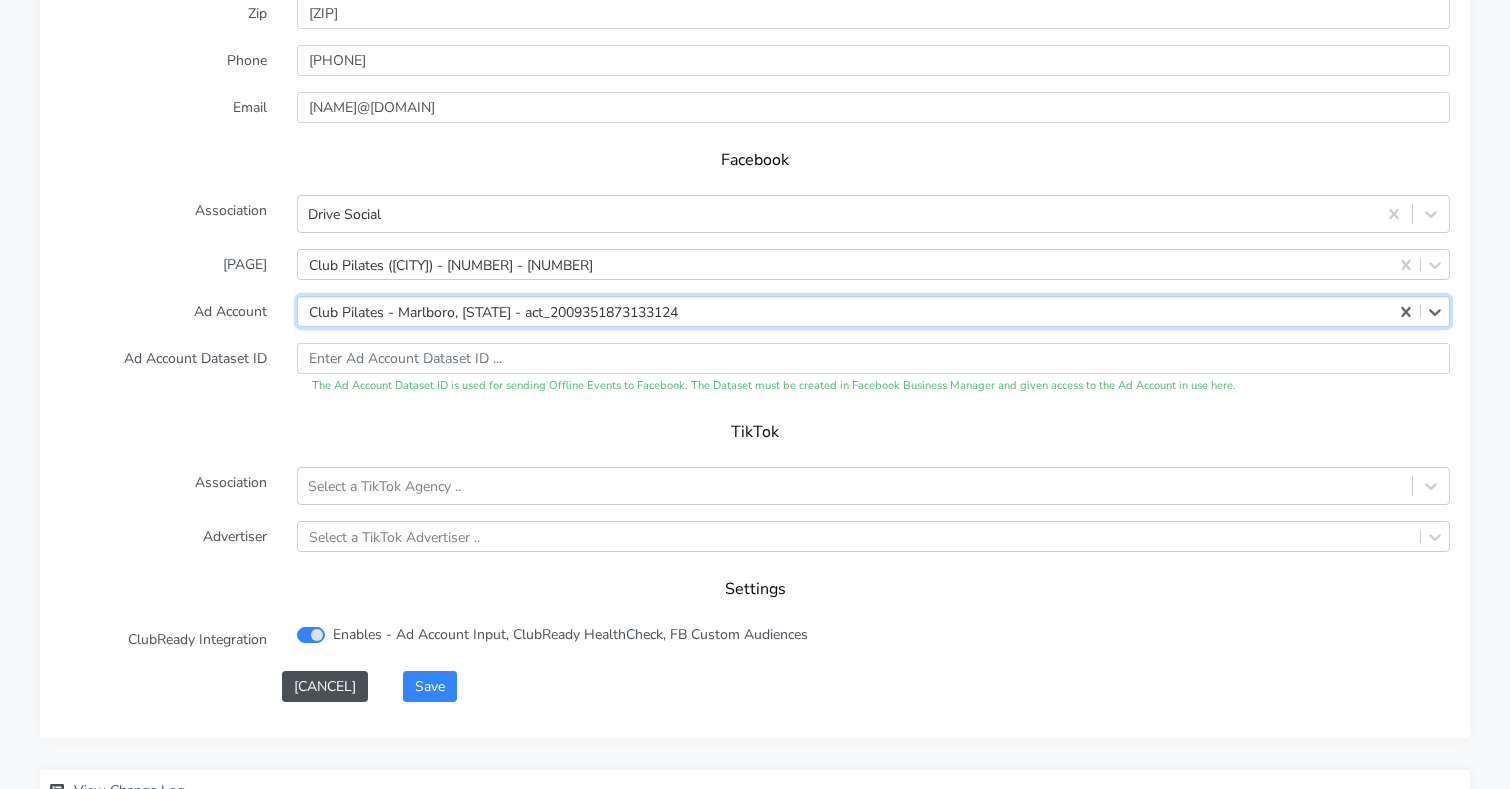 scroll, scrollTop: 1994, scrollLeft: 0, axis: vertical 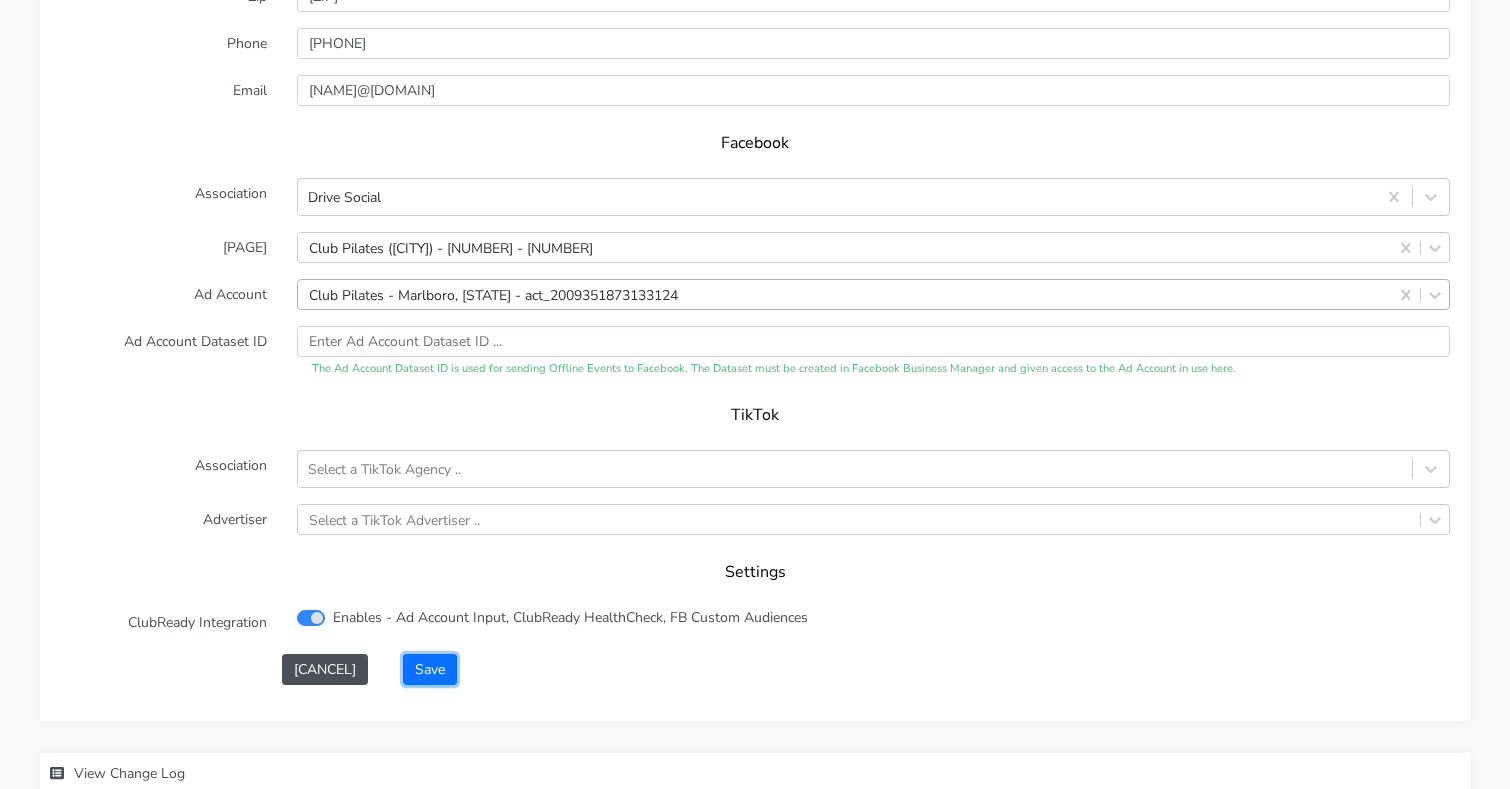 click on "Save" at bounding box center [430, 669] 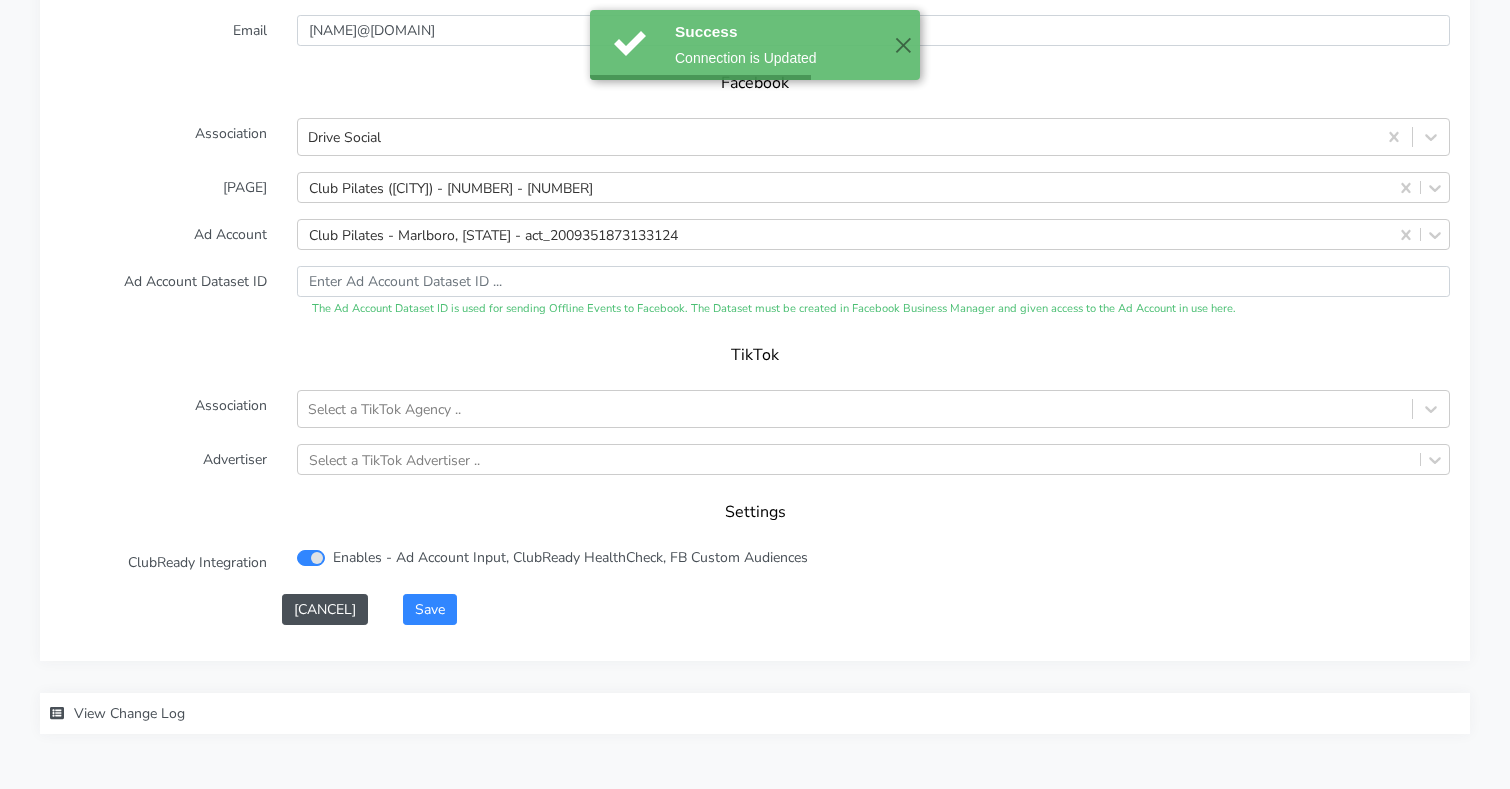 scroll, scrollTop: 2100, scrollLeft: 0, axis: vertical 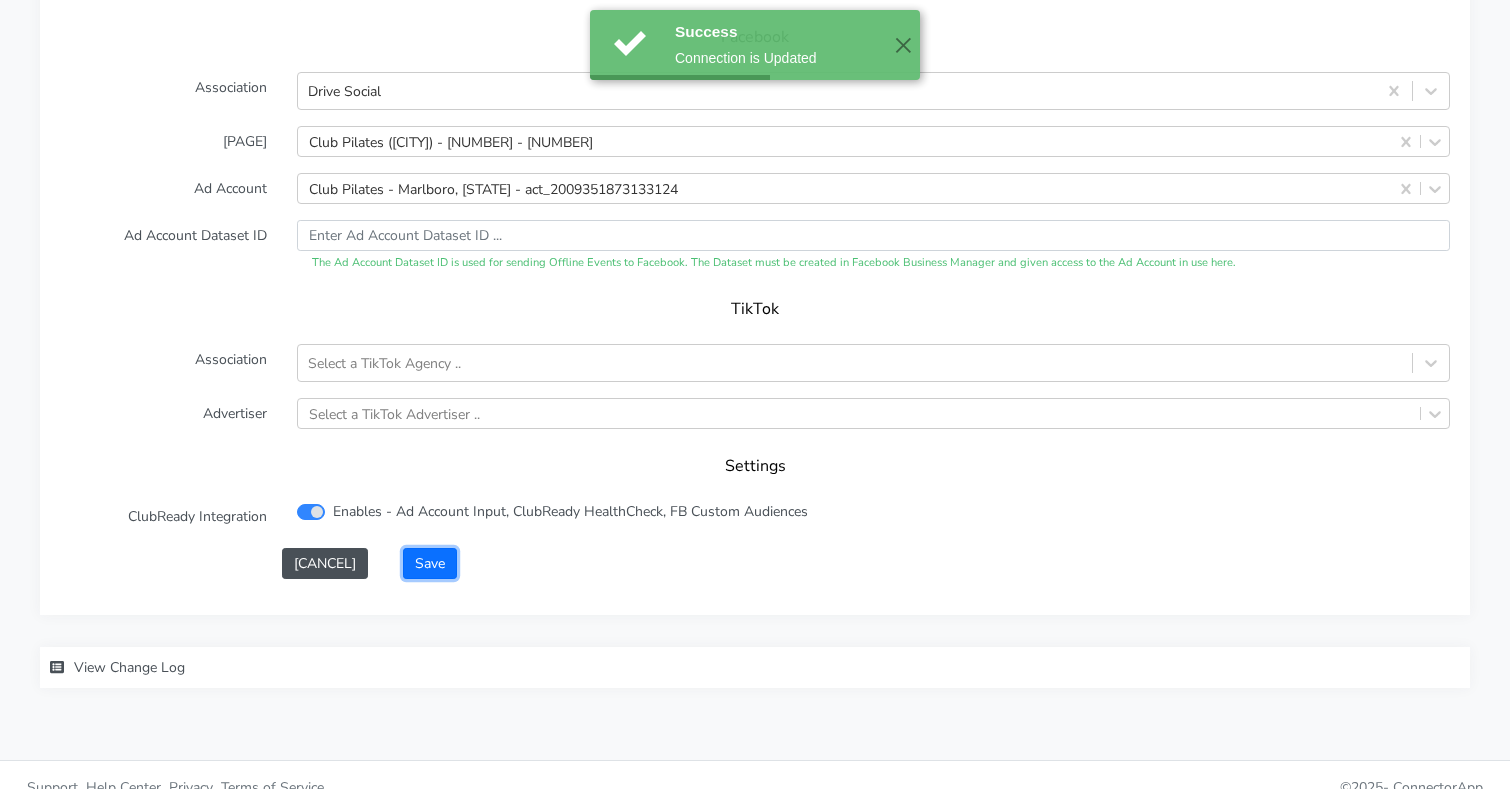click on "Save" at bounding box center [430, 563] 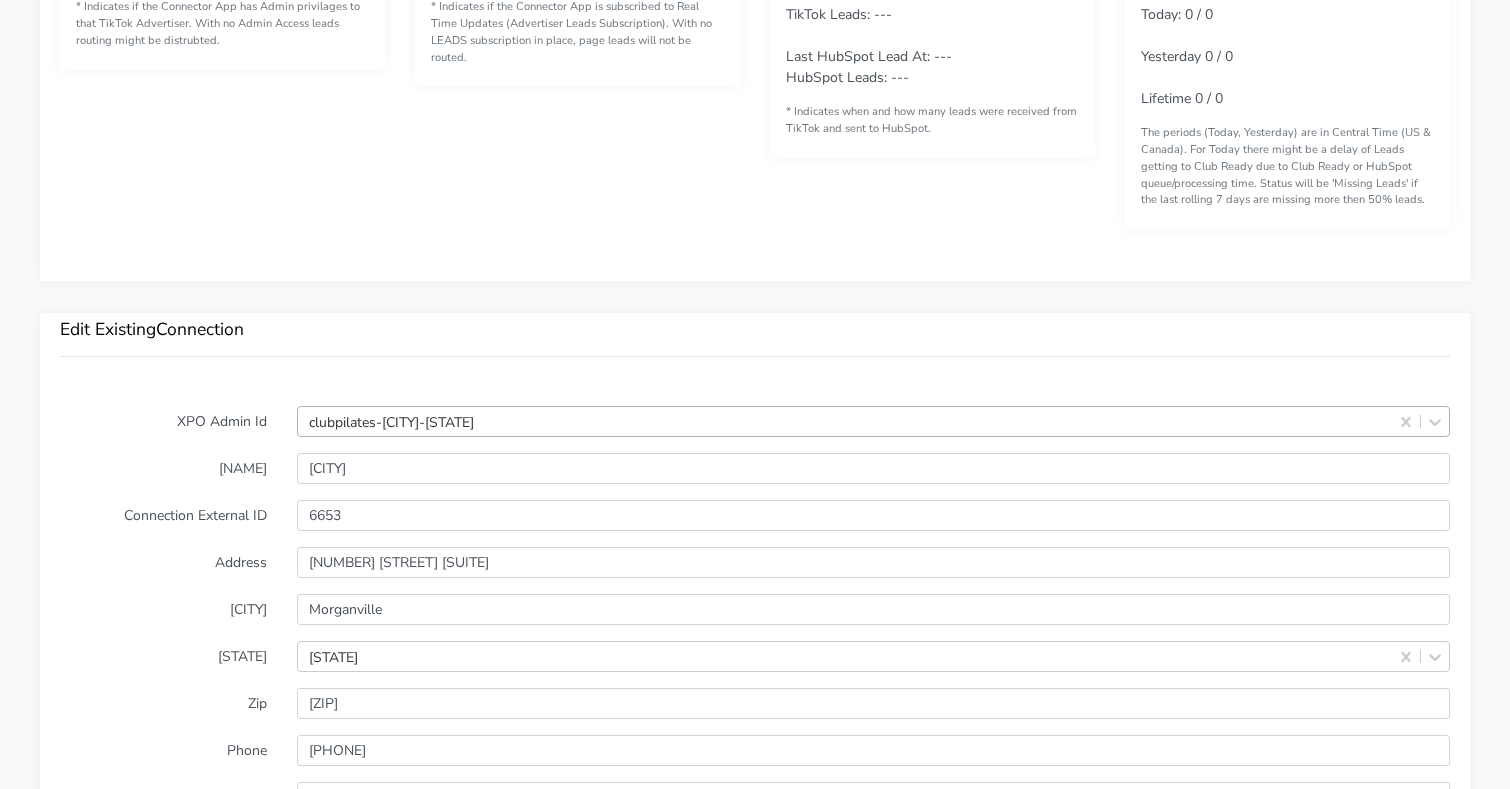 scroll, scrollTop: 2100, scrollLeft: 0, axis: vertical 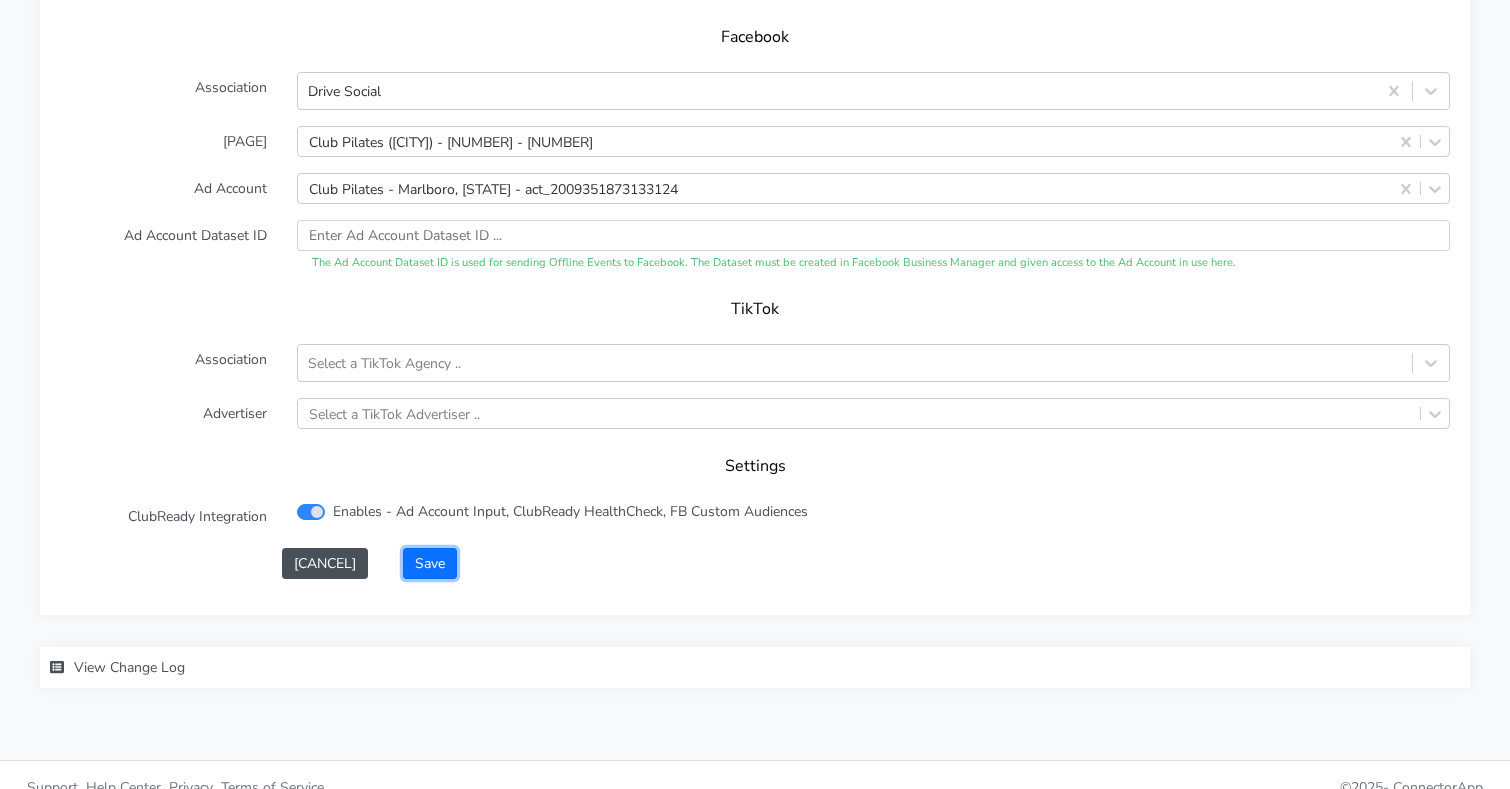 click on "Save" at bounding box center [430, 563] 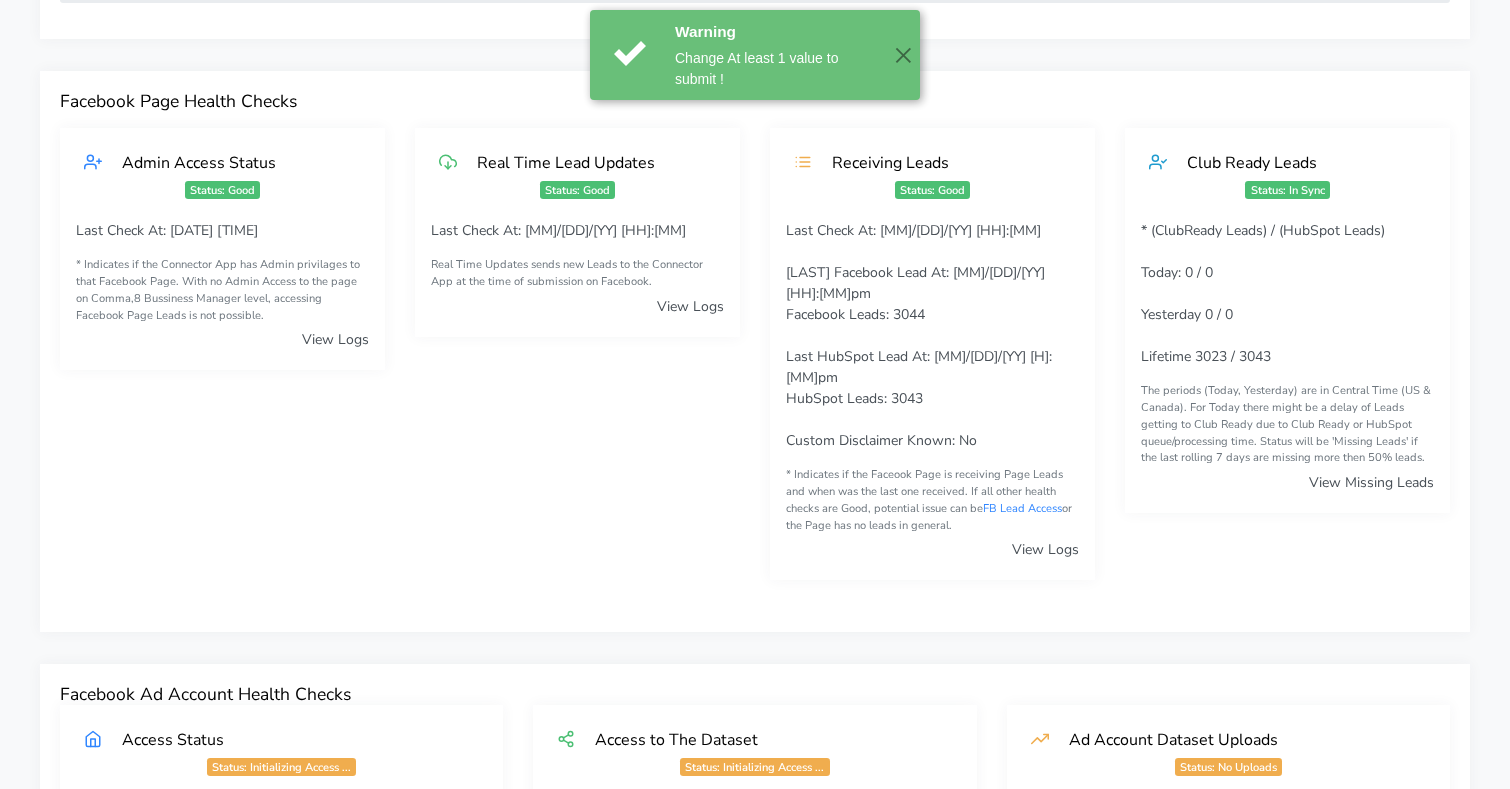 scroll, scrollTop: 0, scrollLeft: 0, axis: both 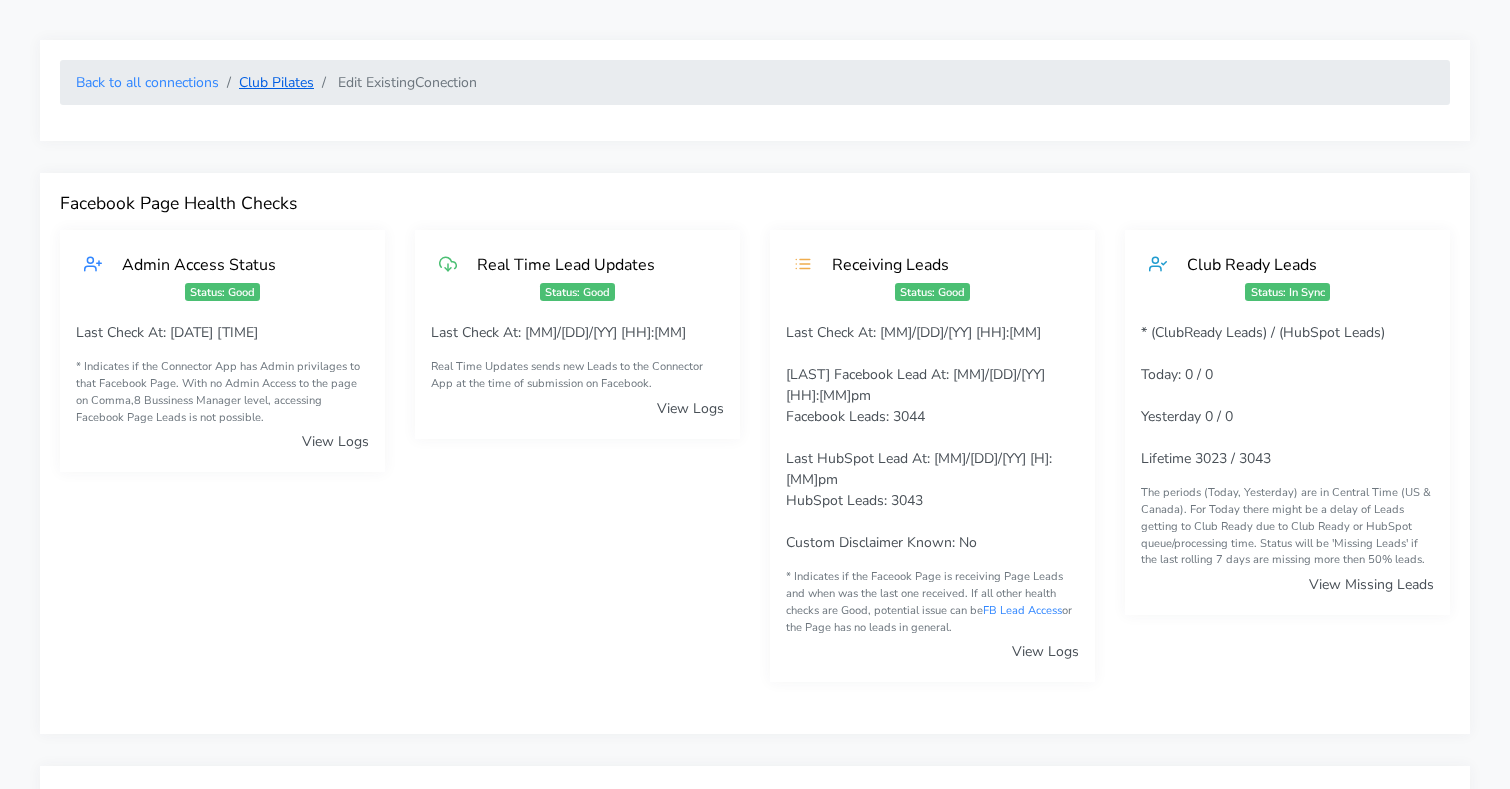 click on "Club Pilates" at bounding box center [276, 82] 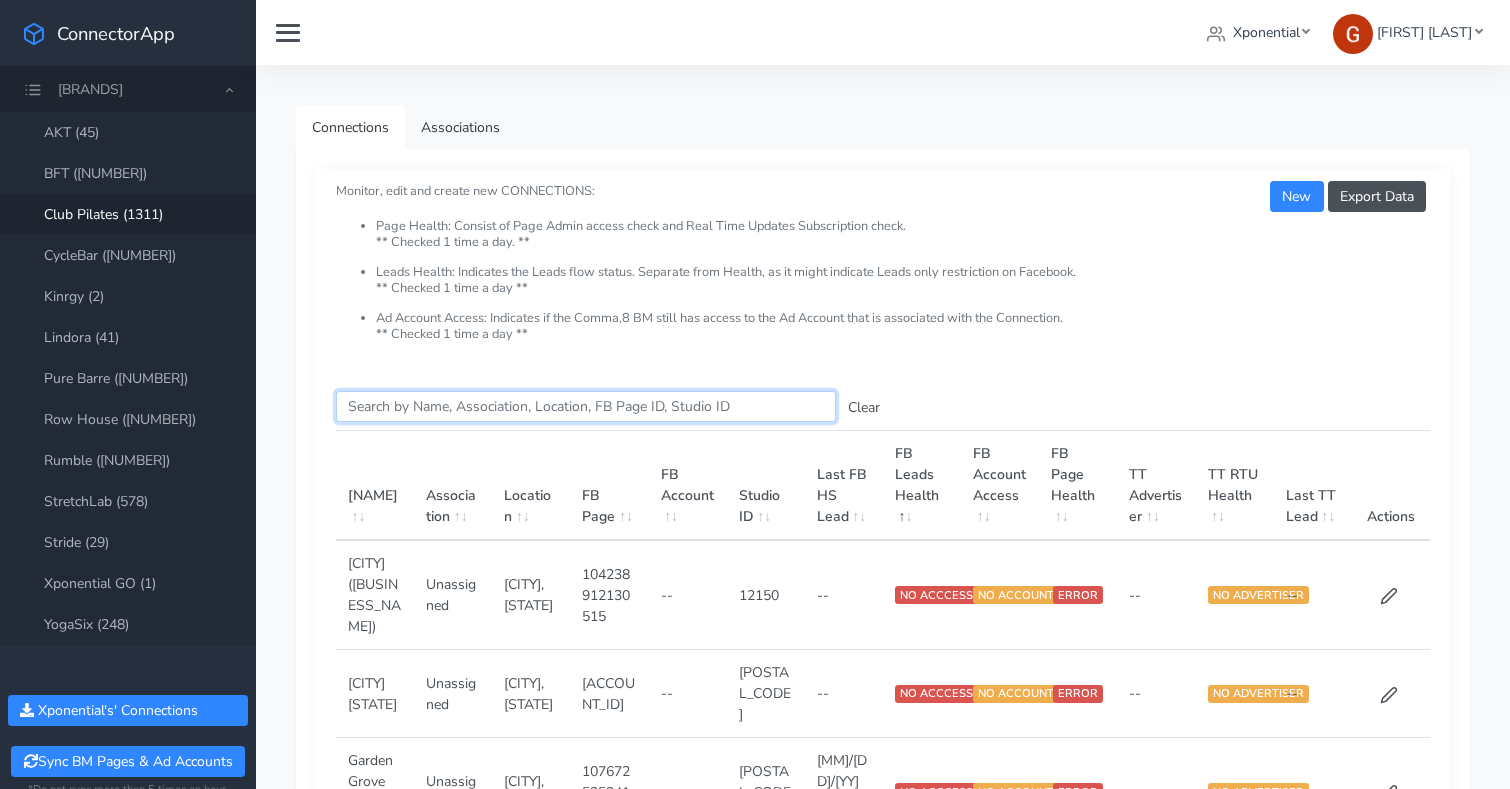 click on "Search this table" at bounding box center (586, 406) 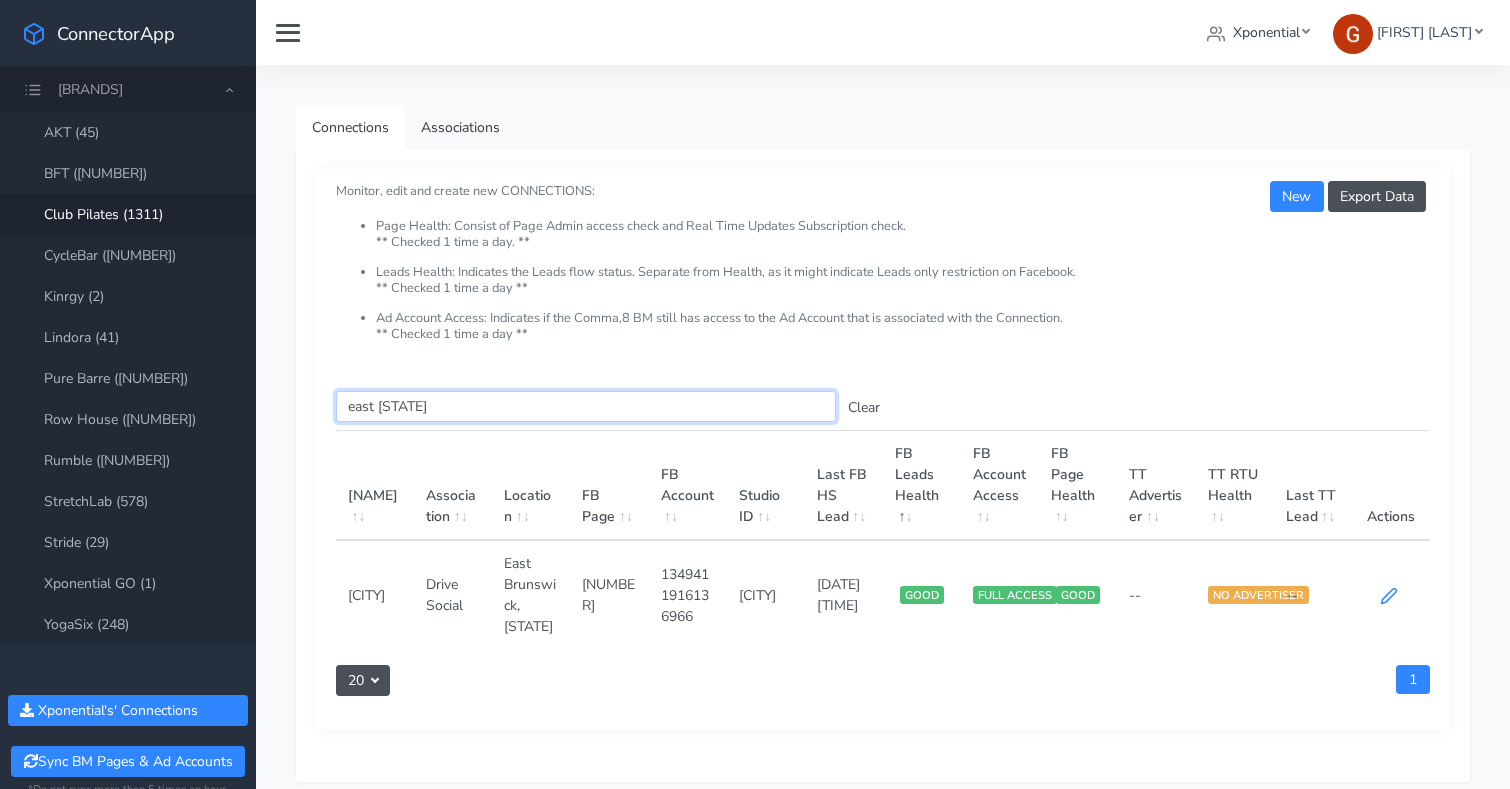 type on "east [STATE]" 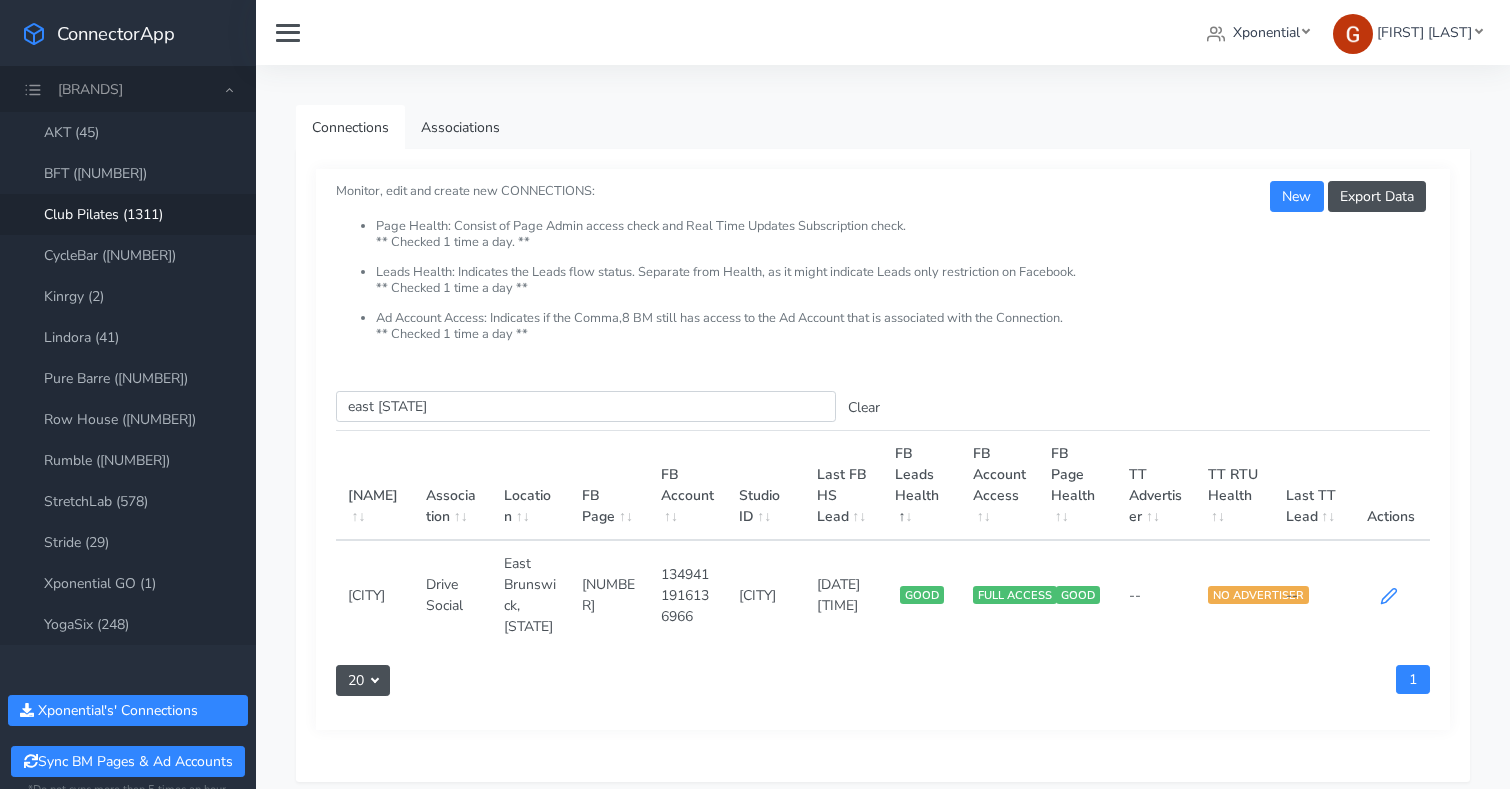 click 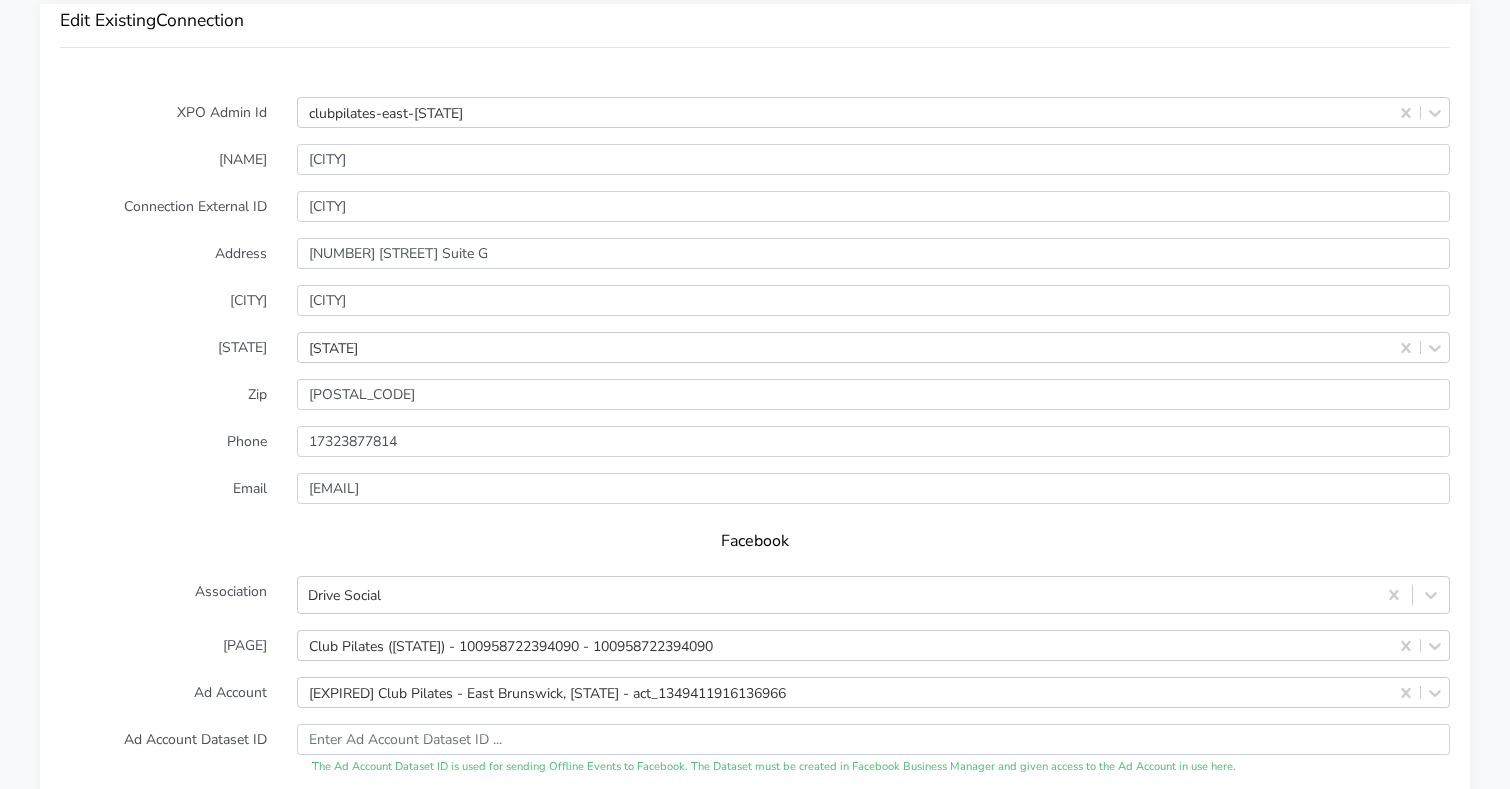 scroll, scrollTop: 1568, scrollLeft: 0, axis: vertical 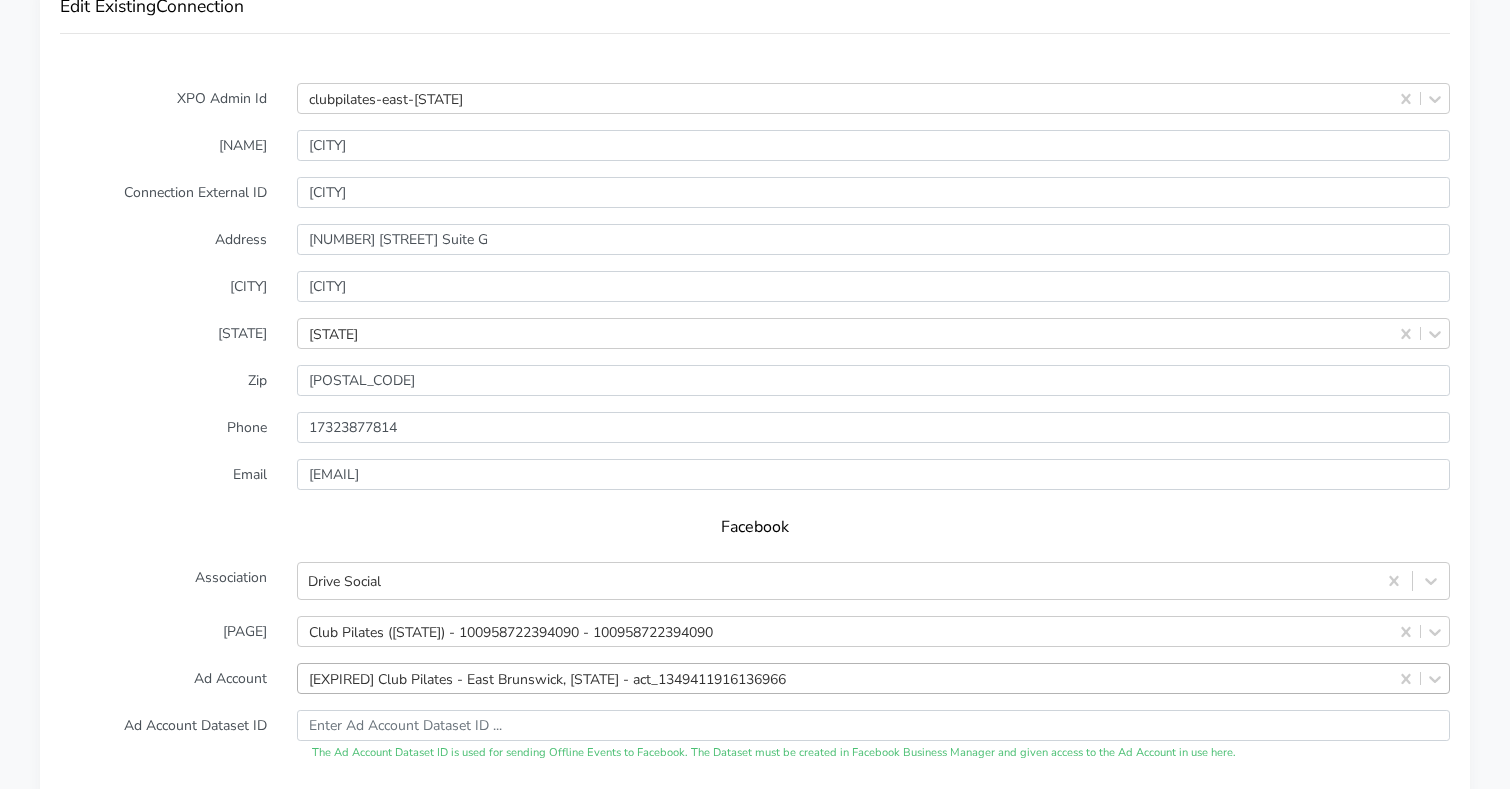 click on "[EXPIRED] Club Pilates - East Brunswick, [STATE] - act_1349411916136966" at bounding box center (873, 678) 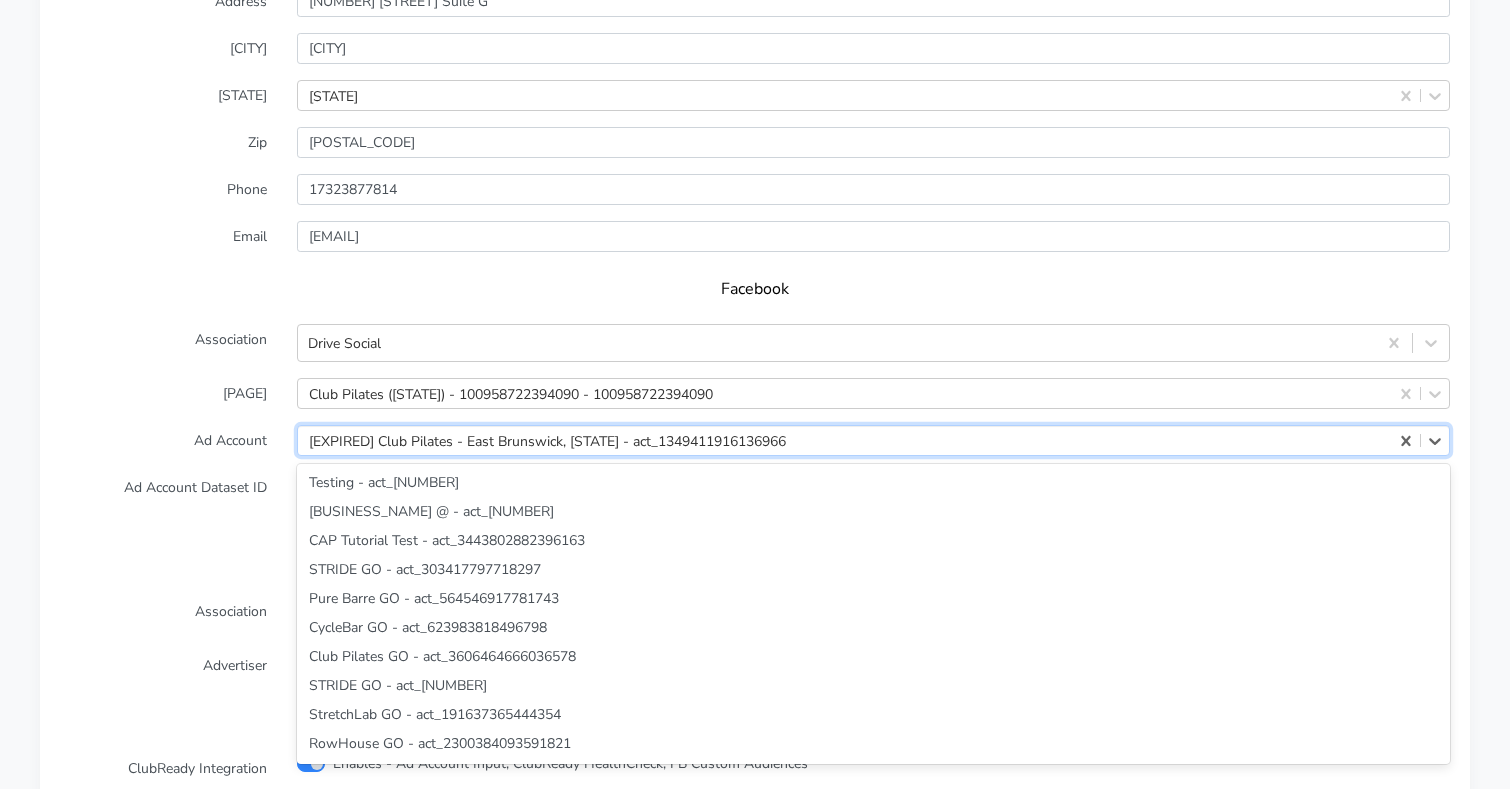 scroll, scrollTop: 69168, scrollLeft: 0, axis: vertical 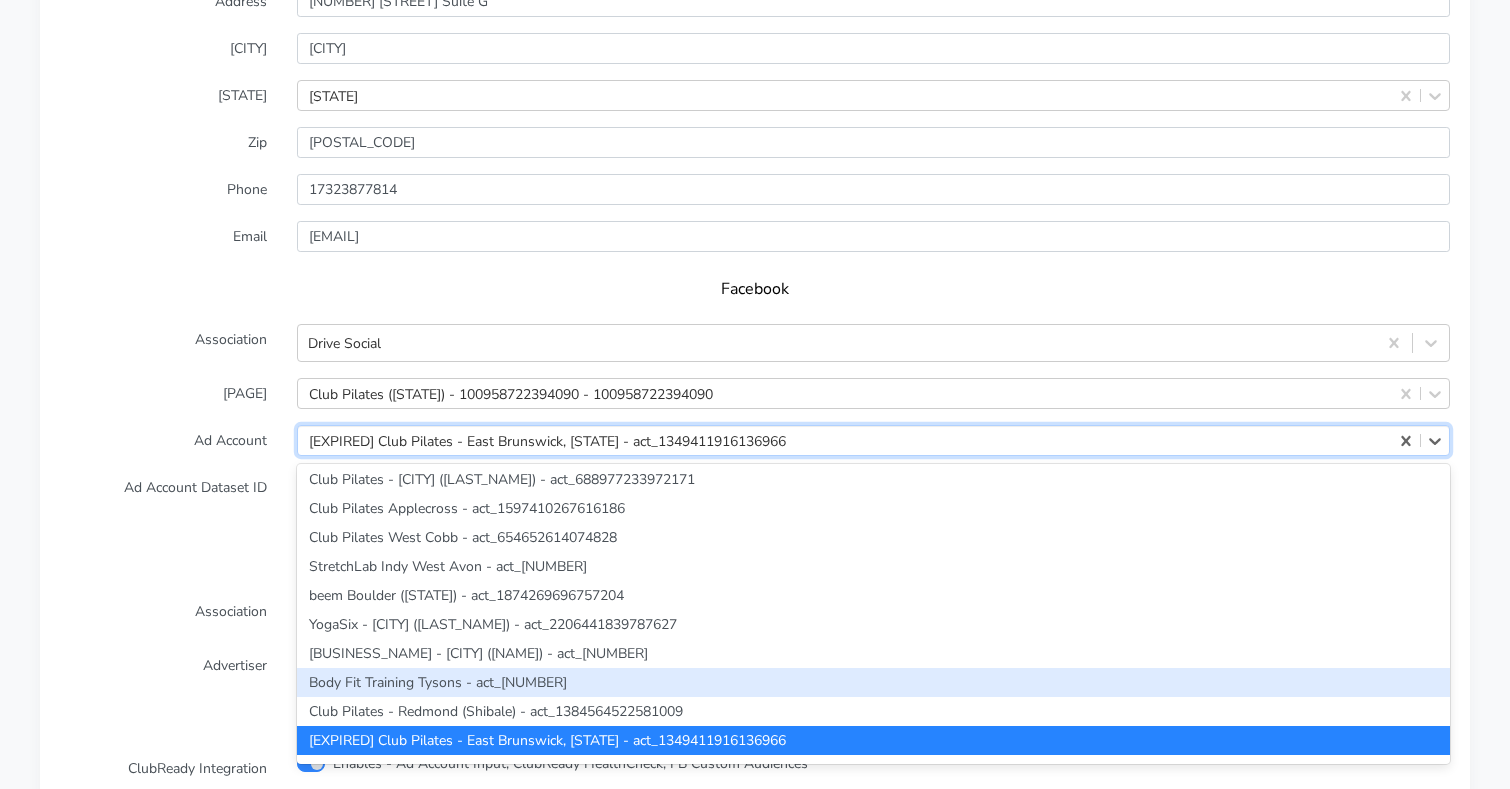 paste on "1405814464053139" 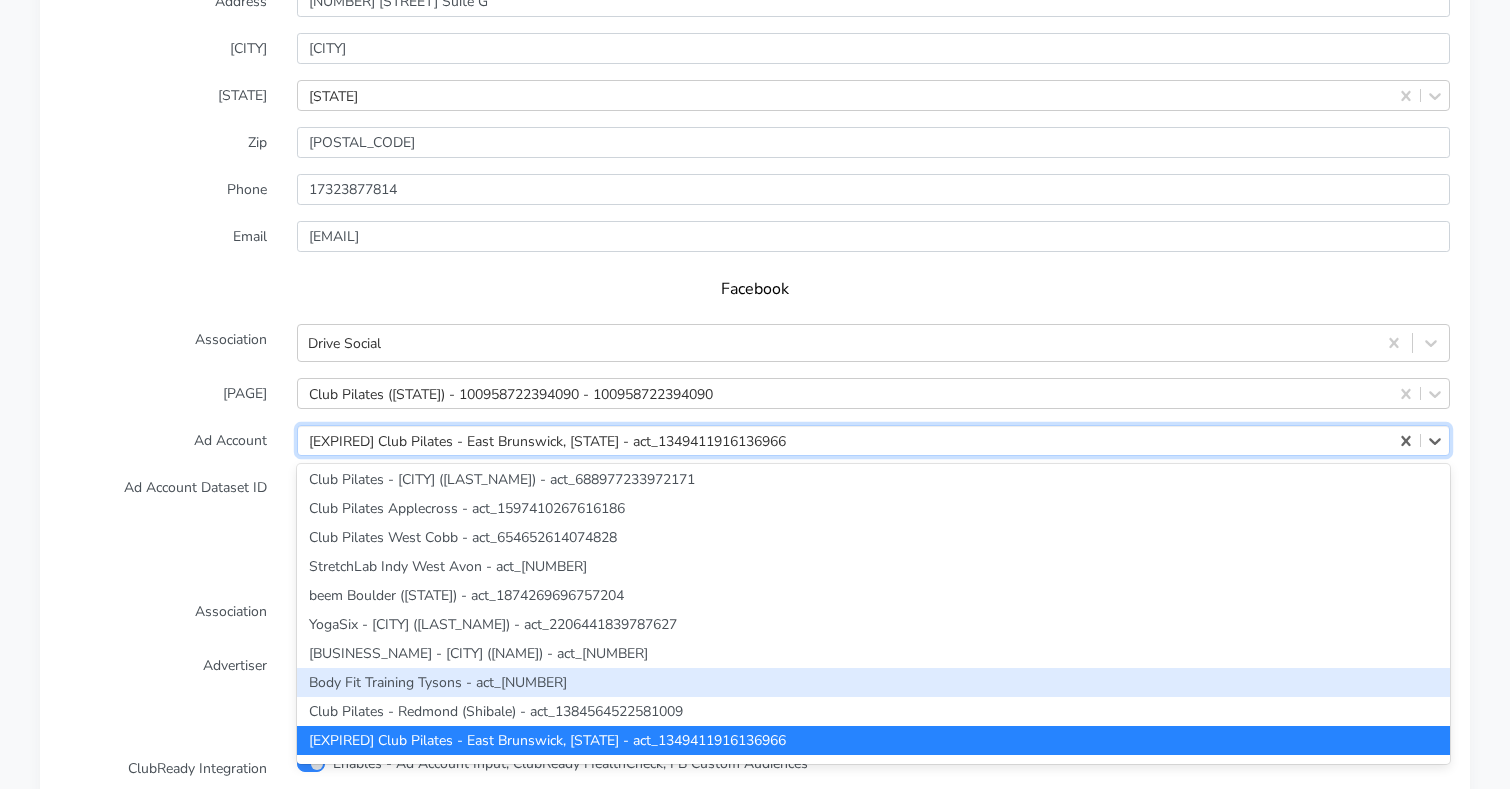 scroll, scrollTop: 0, scrollLeft: 0, axis: both 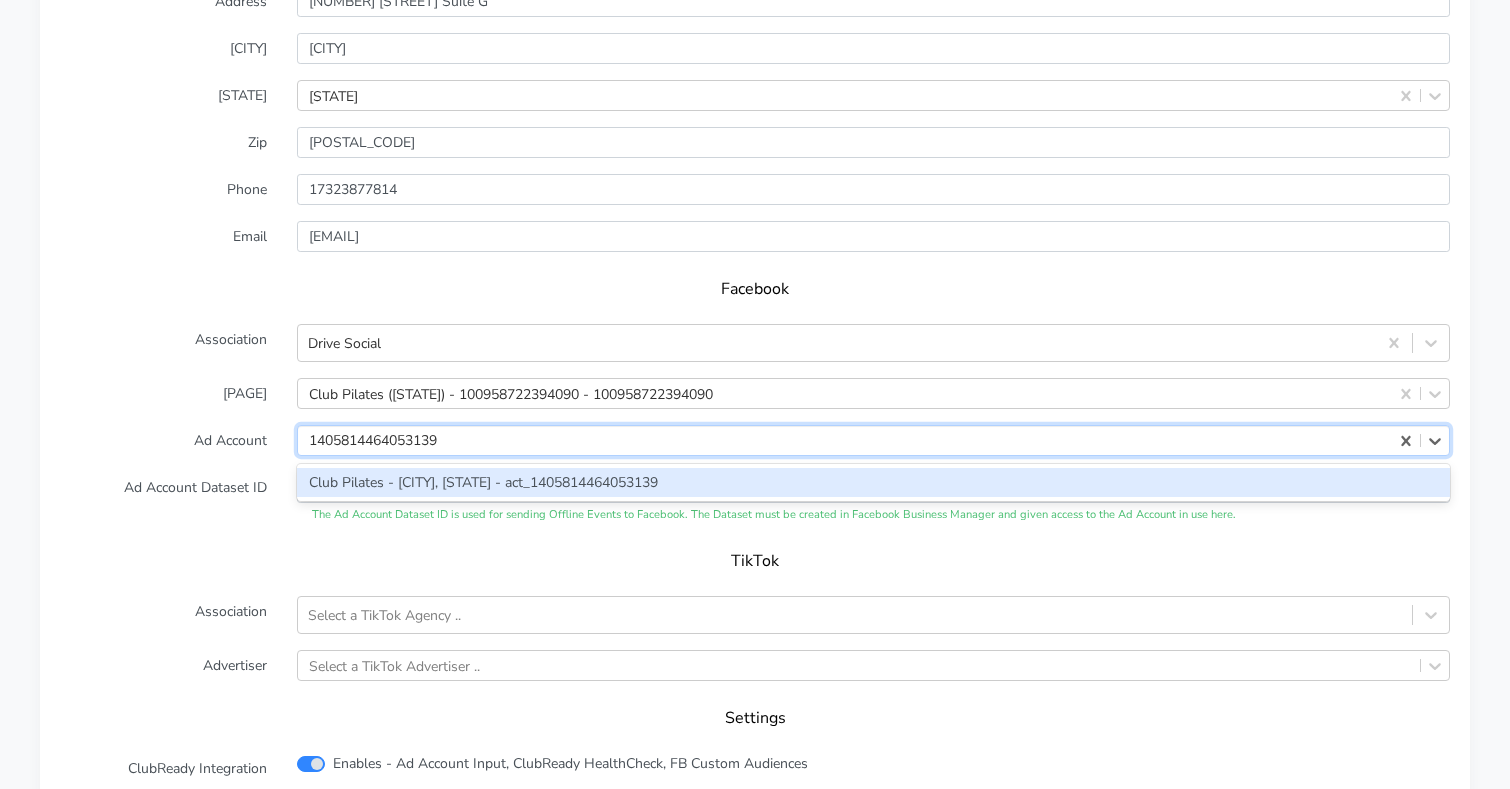 click on "Club Pilates - [CITY], [STATE] - act_1405814464053139" at bounding box center [873, 482] 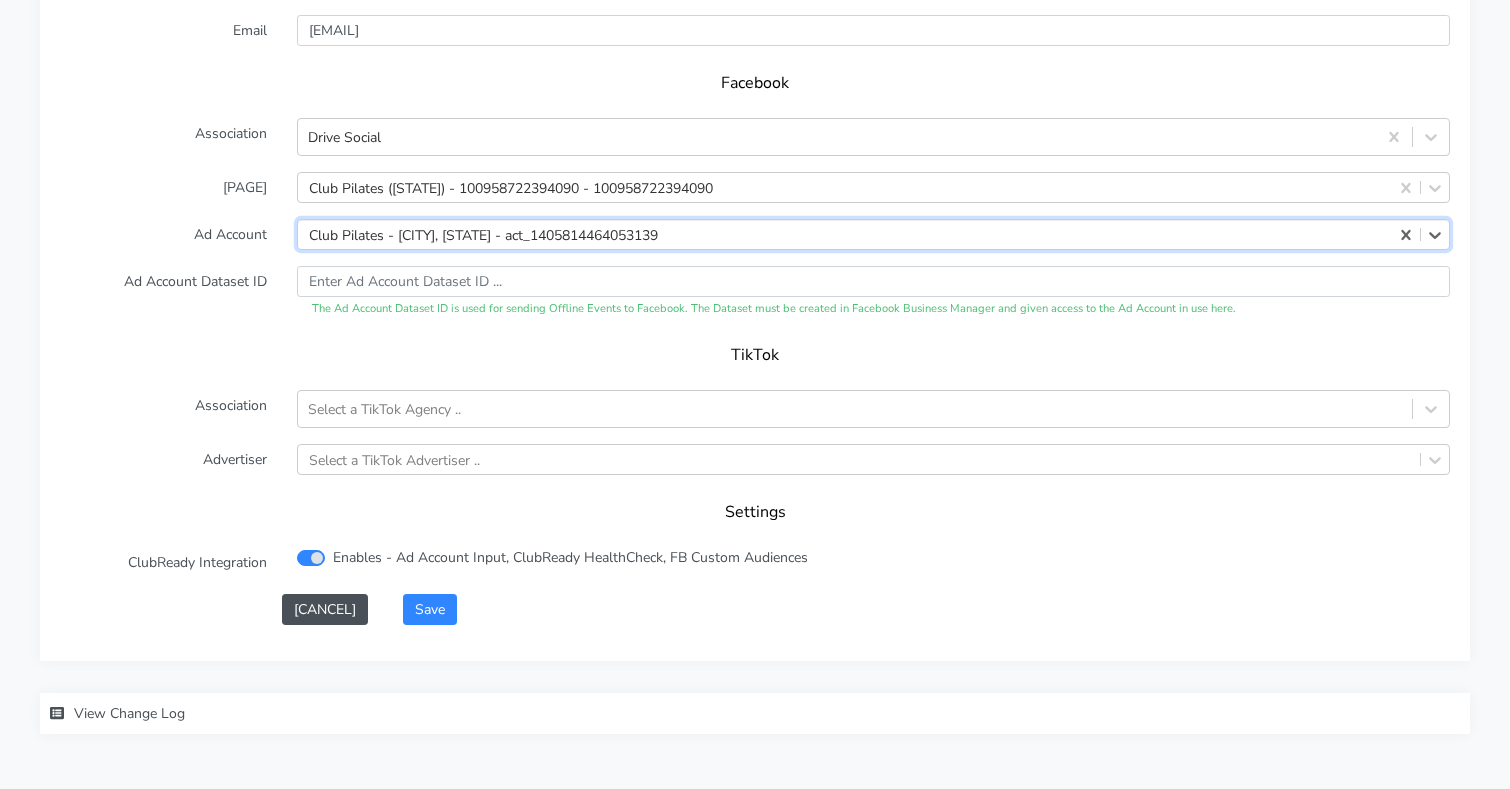 scroll, scrollTop: 2010, scrollLeft: 0, axis: vertical 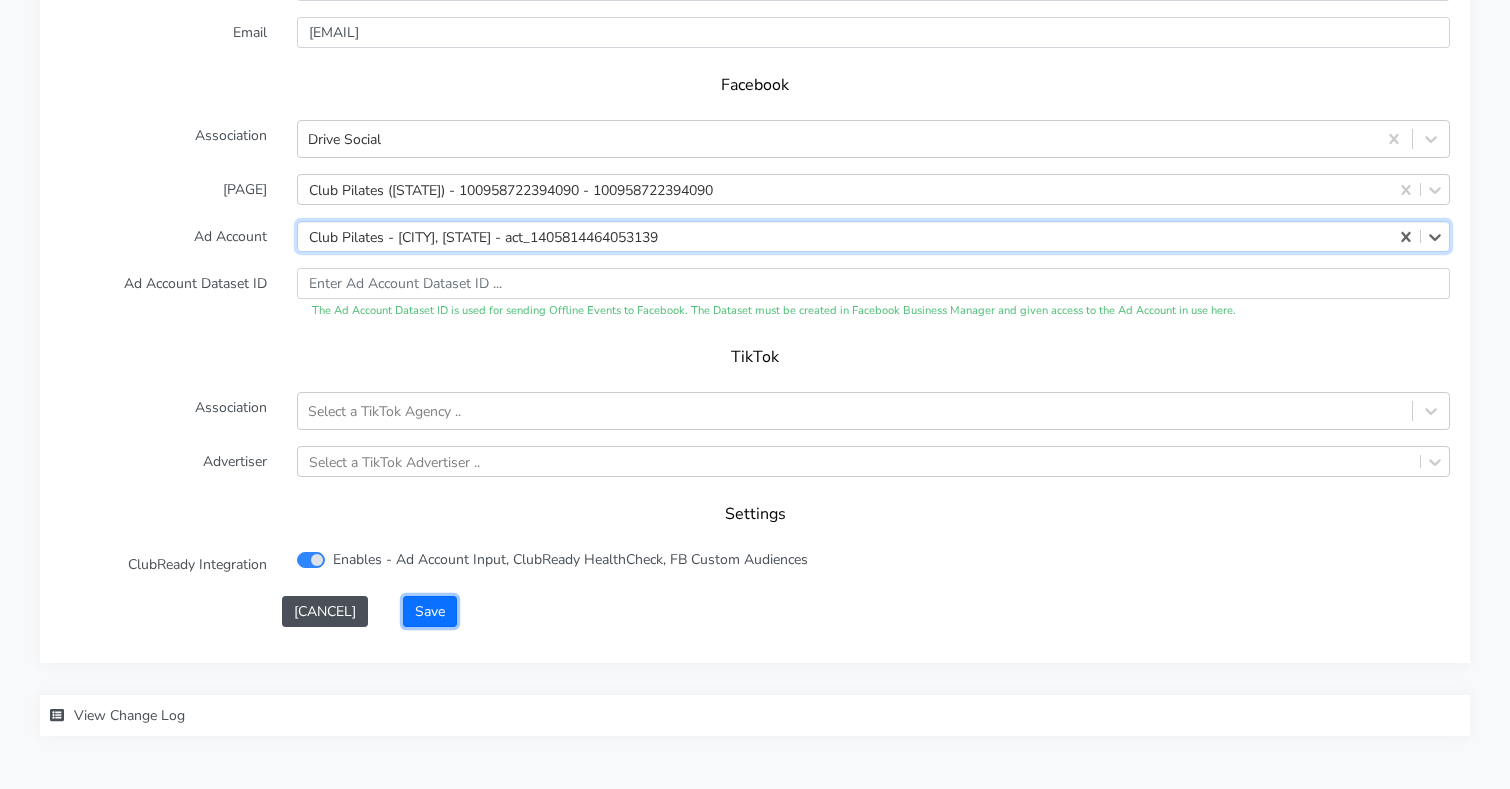 click on "Save" at bounding box center [430, 611] 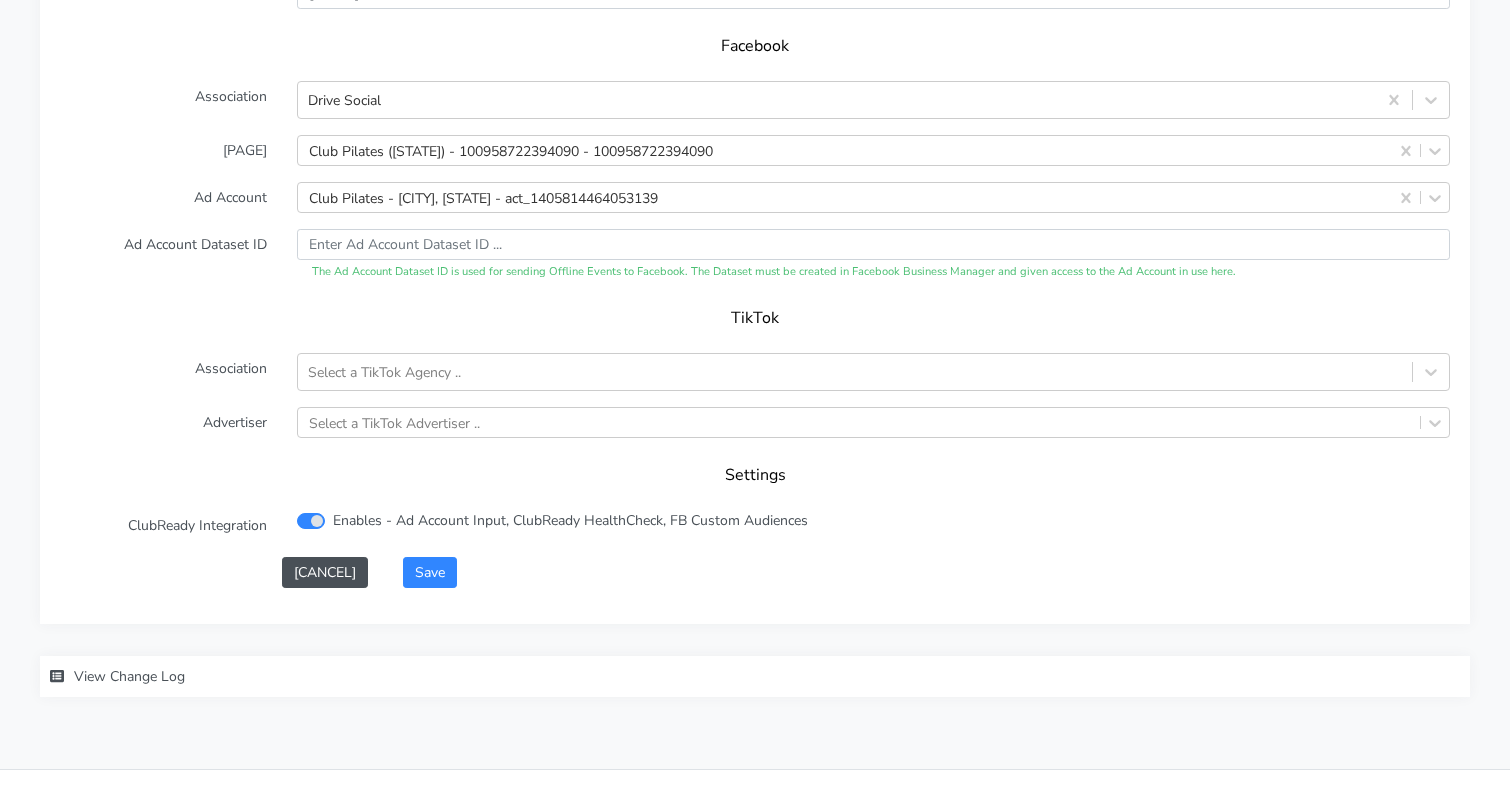 scroll, scrollTop: 2100, scrollLeft: 0, axis: vertical 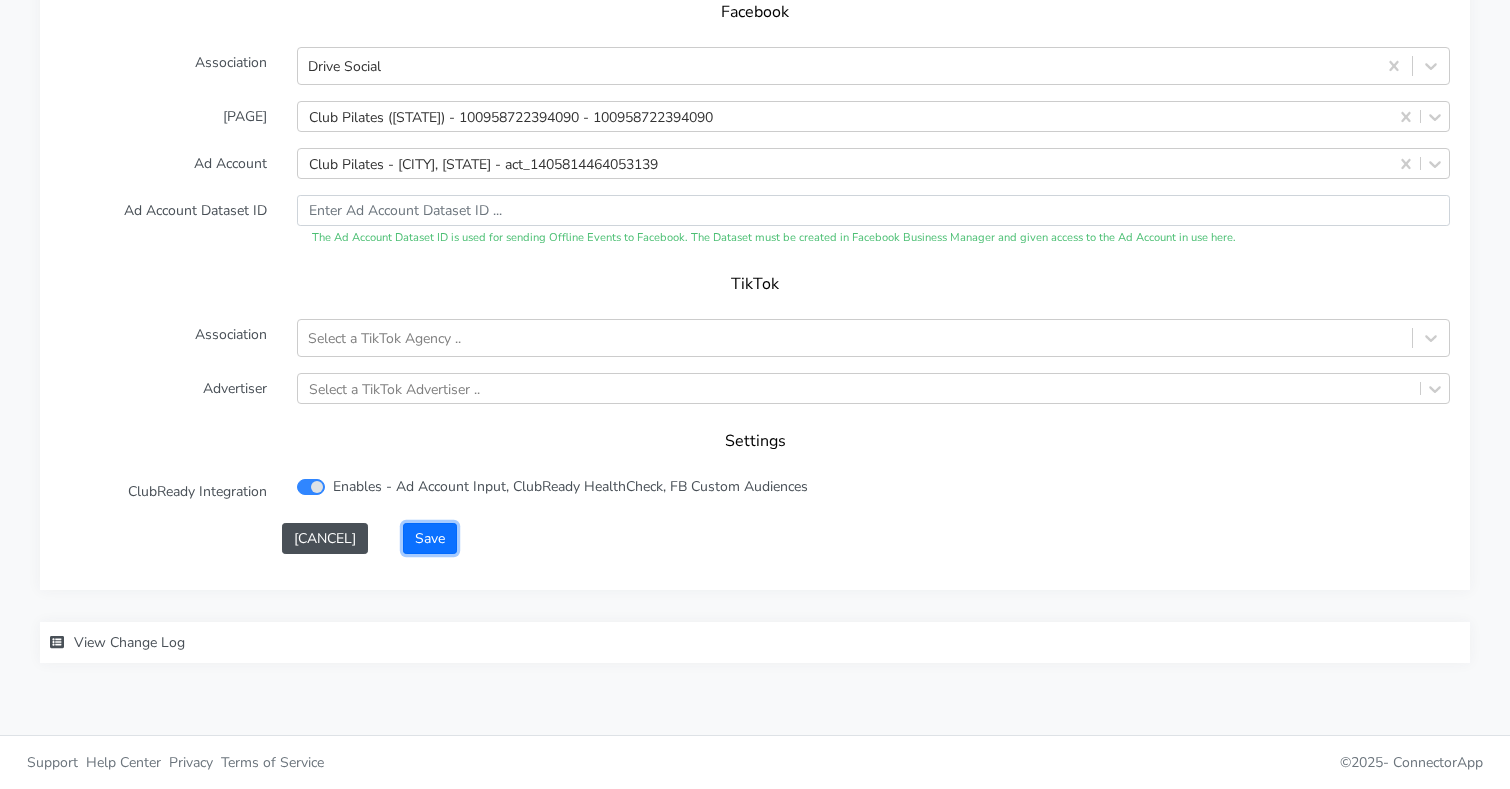 click on "Save" at bounding box center [430, 538] 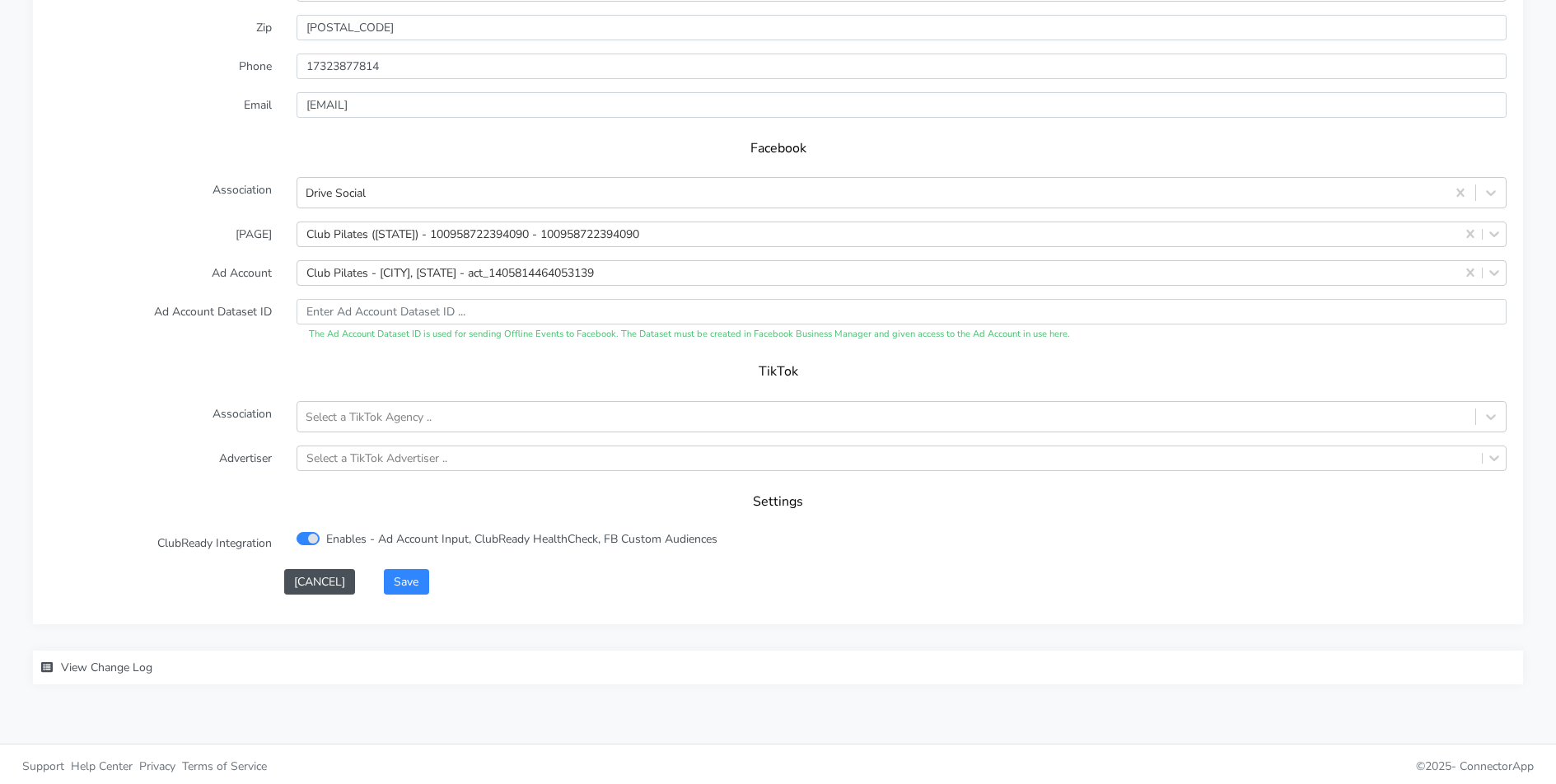 scroll, scrollTop: 1568, scrollLeft: 0, axis: vertical 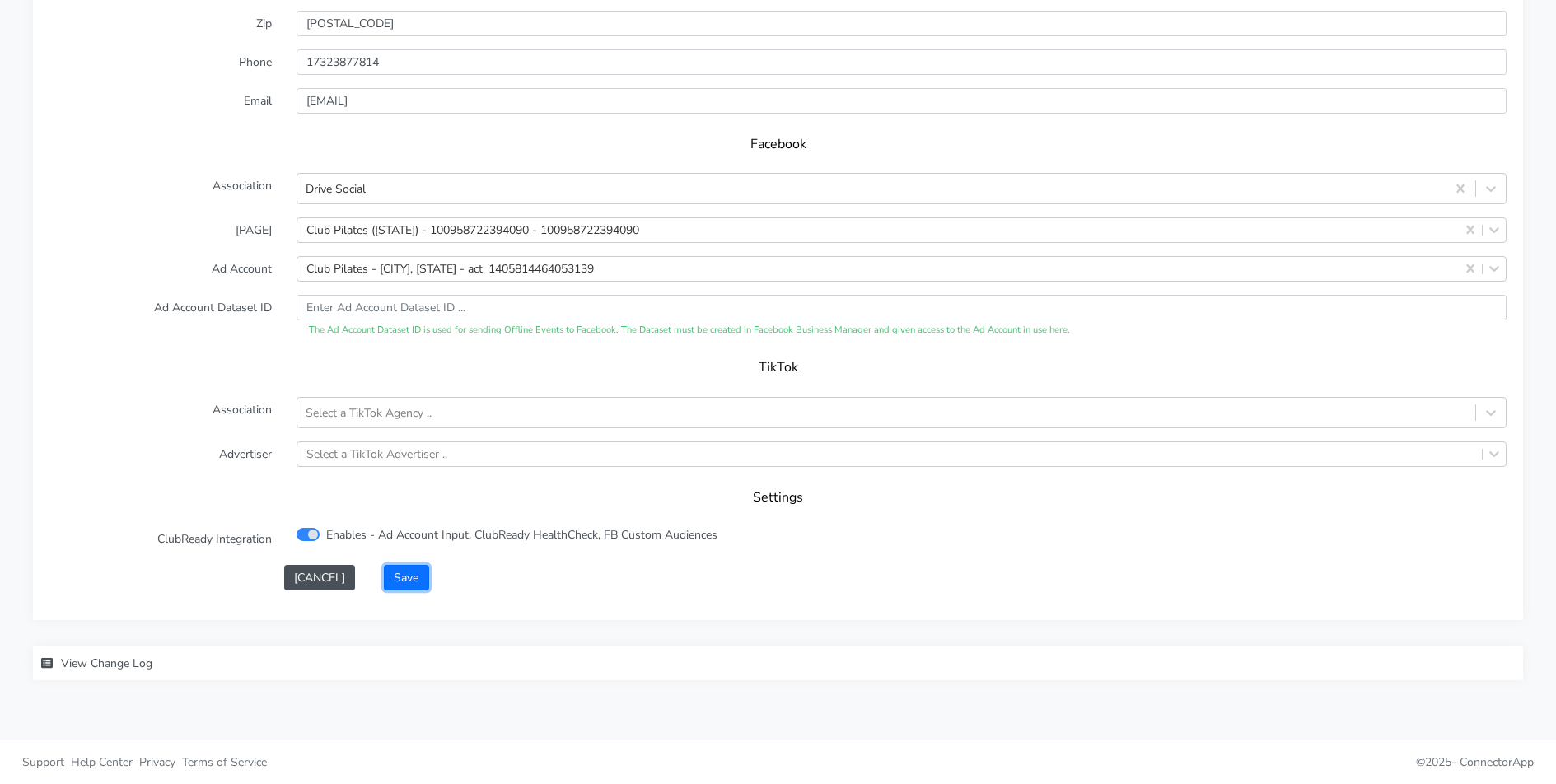 click on "Save" at bounding box center (406, 577) 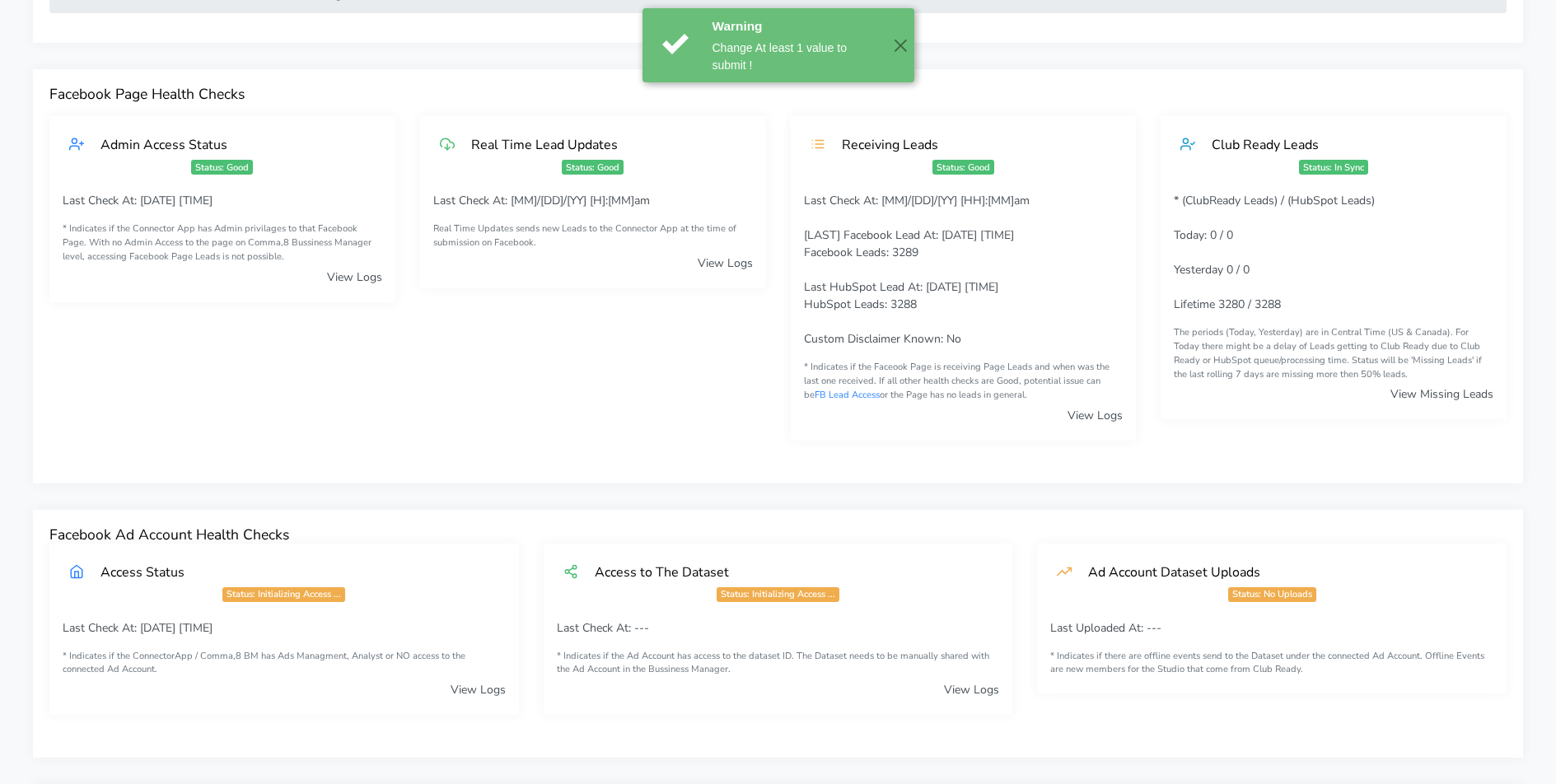 scroll, scrollTop: 0, scrollLeft: 0, axis: both 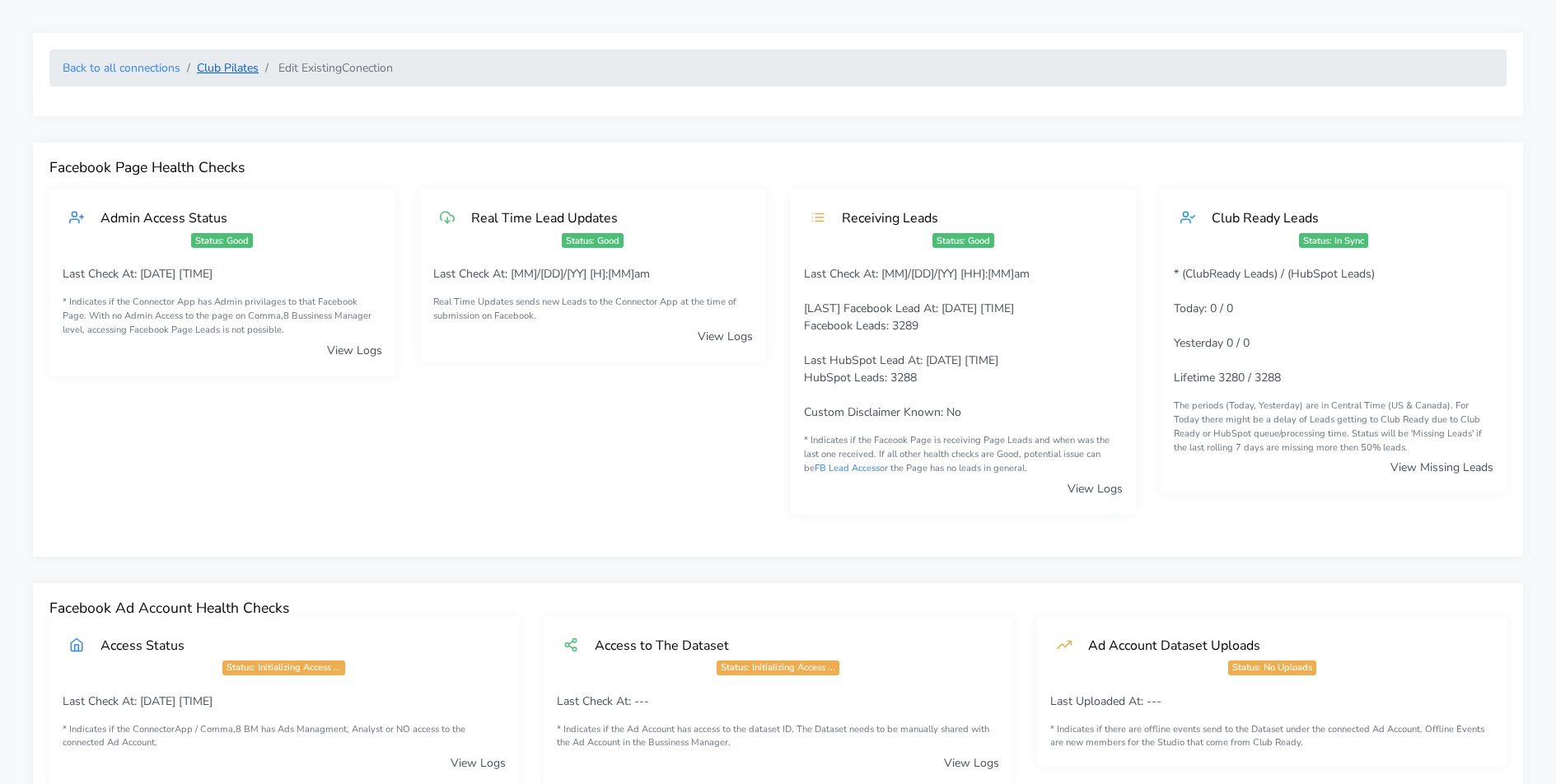click on "Club Pilates" at bounding box center [227, 68] 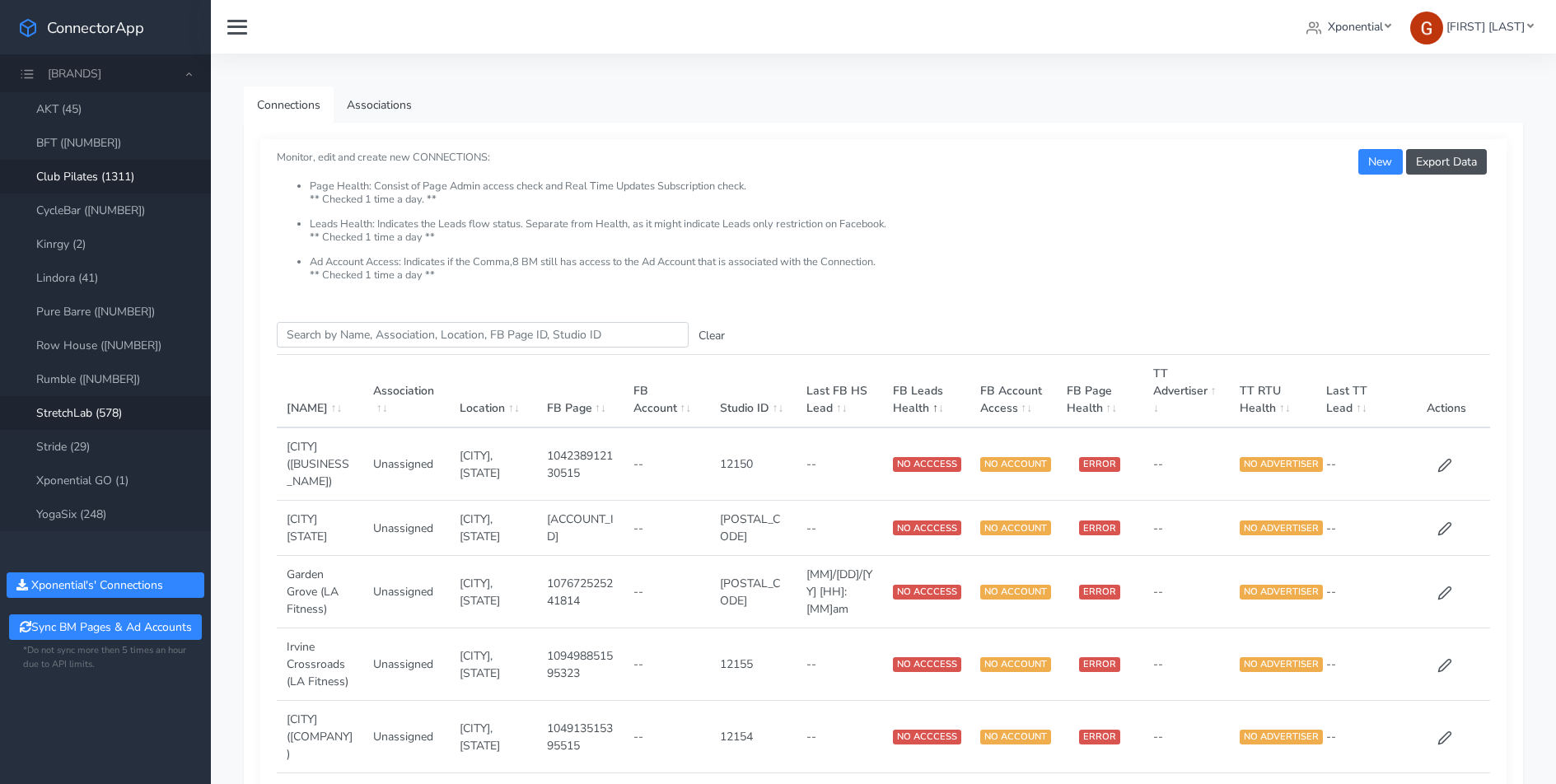 click on "StretchLab (578)" at bounding box center (105, 413) 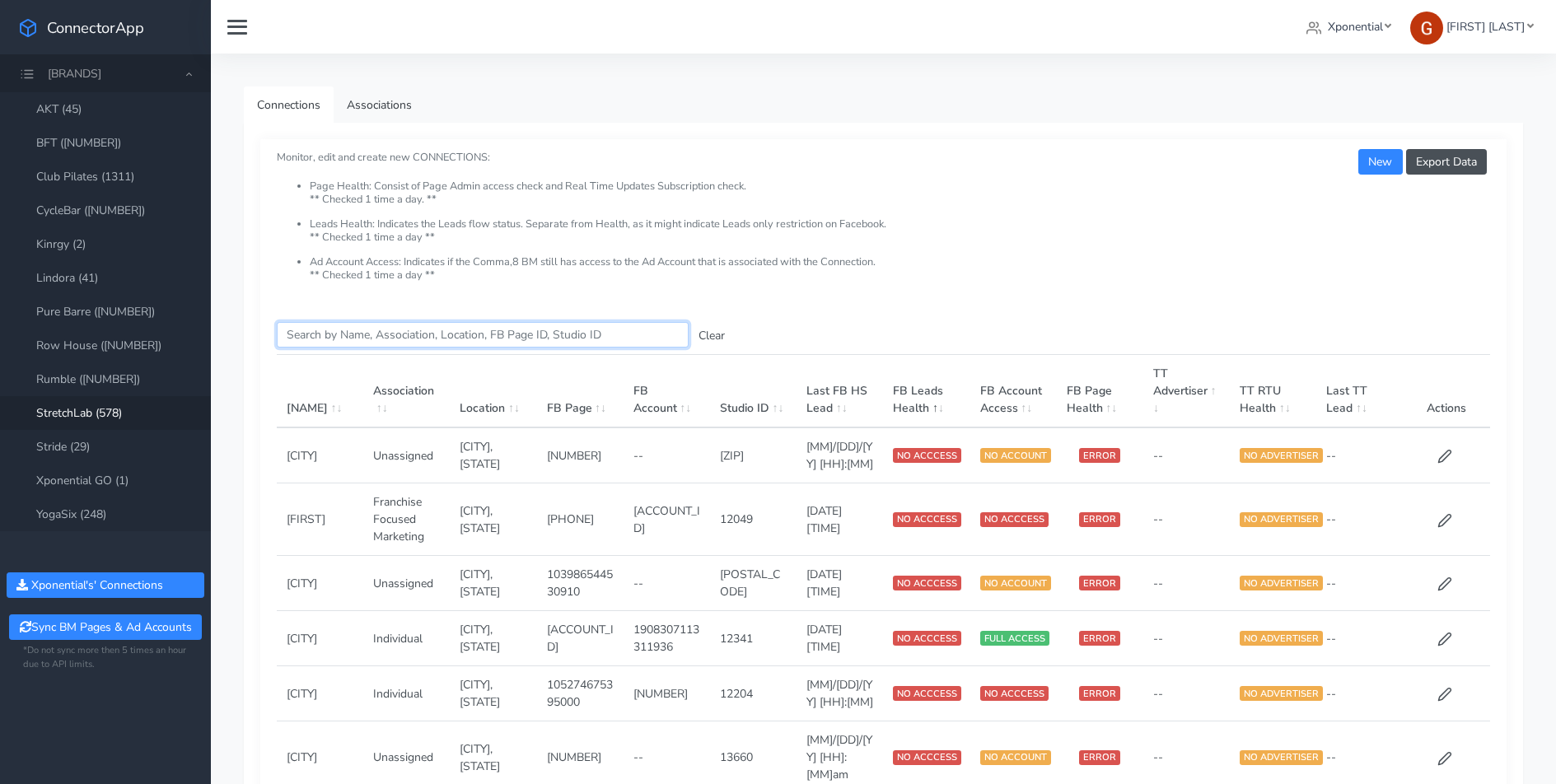 click on "Search this table" at bounding box center [483, 334] 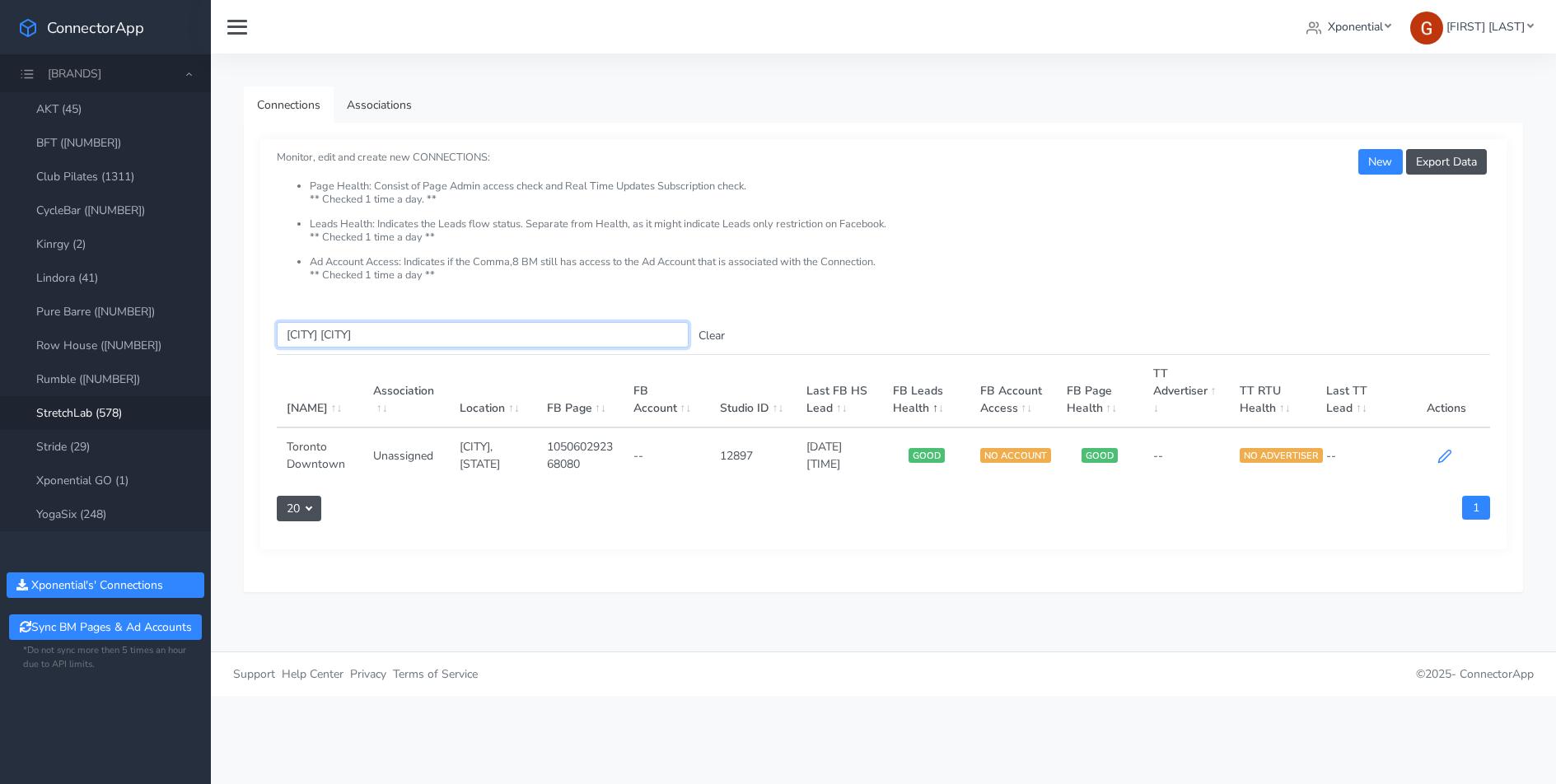 type on "[CITY] [CITY]" 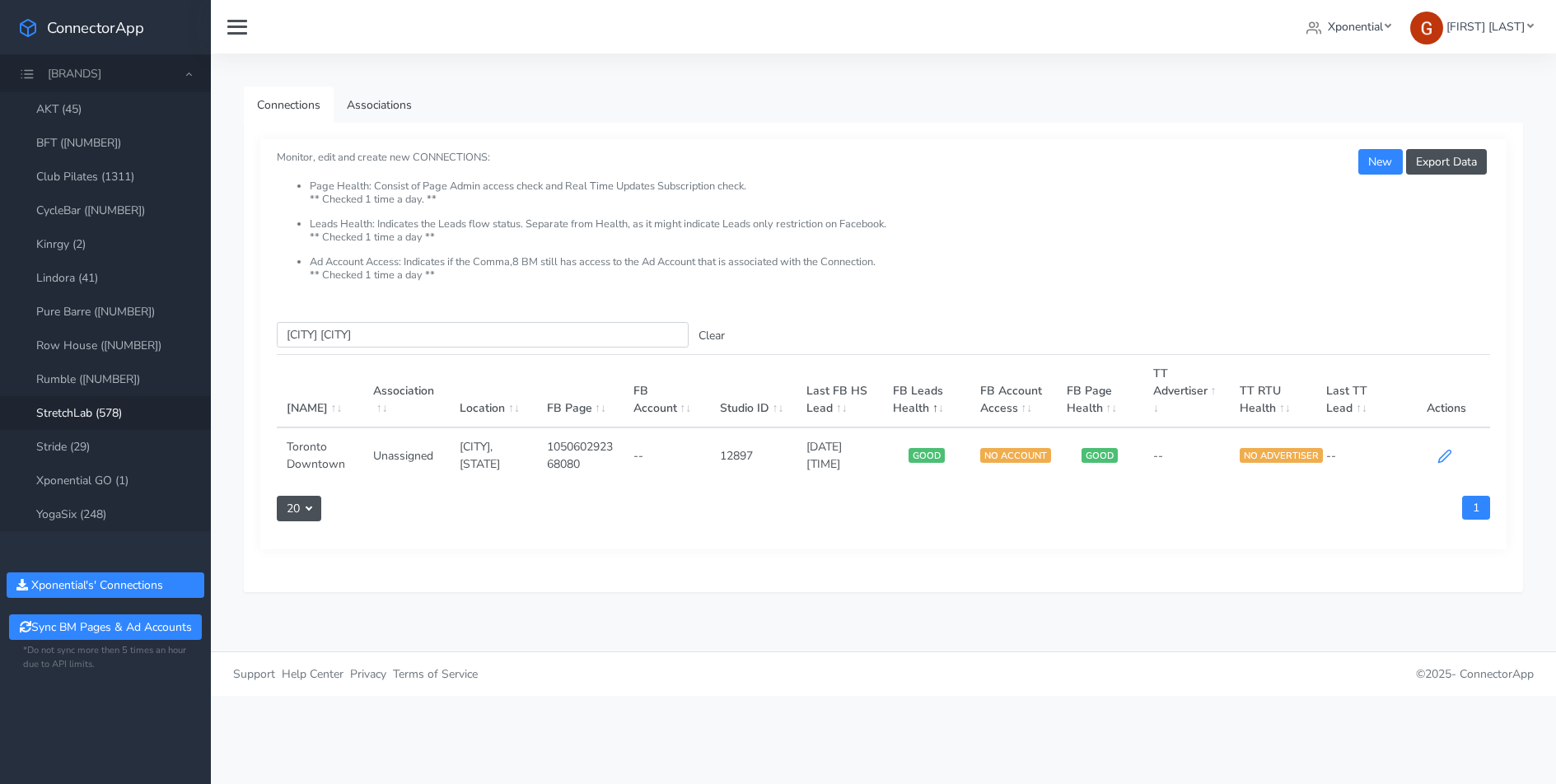 click 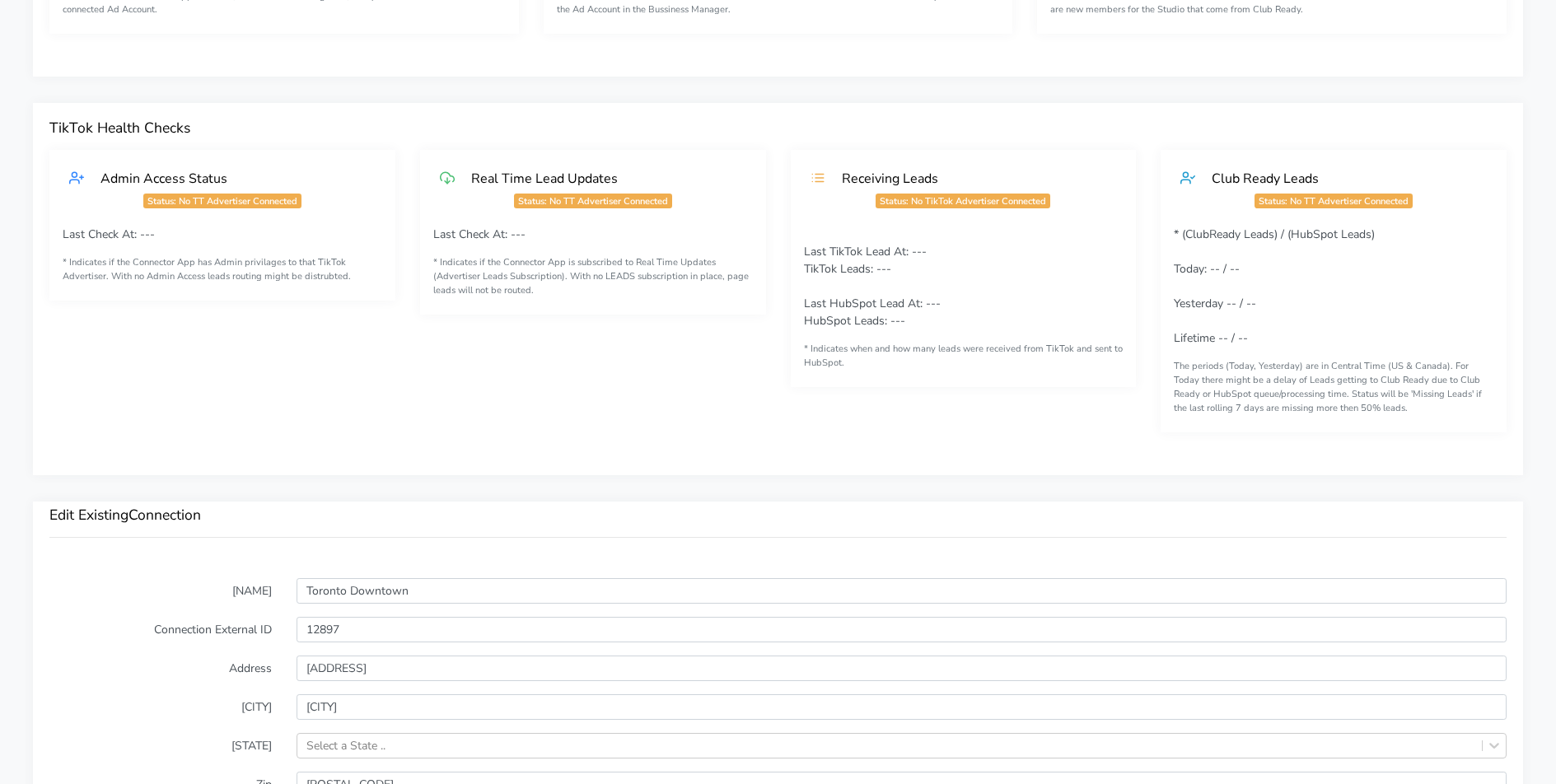 scroll, scrollTop: 1010, scrollLeft: 0, axis: vertical 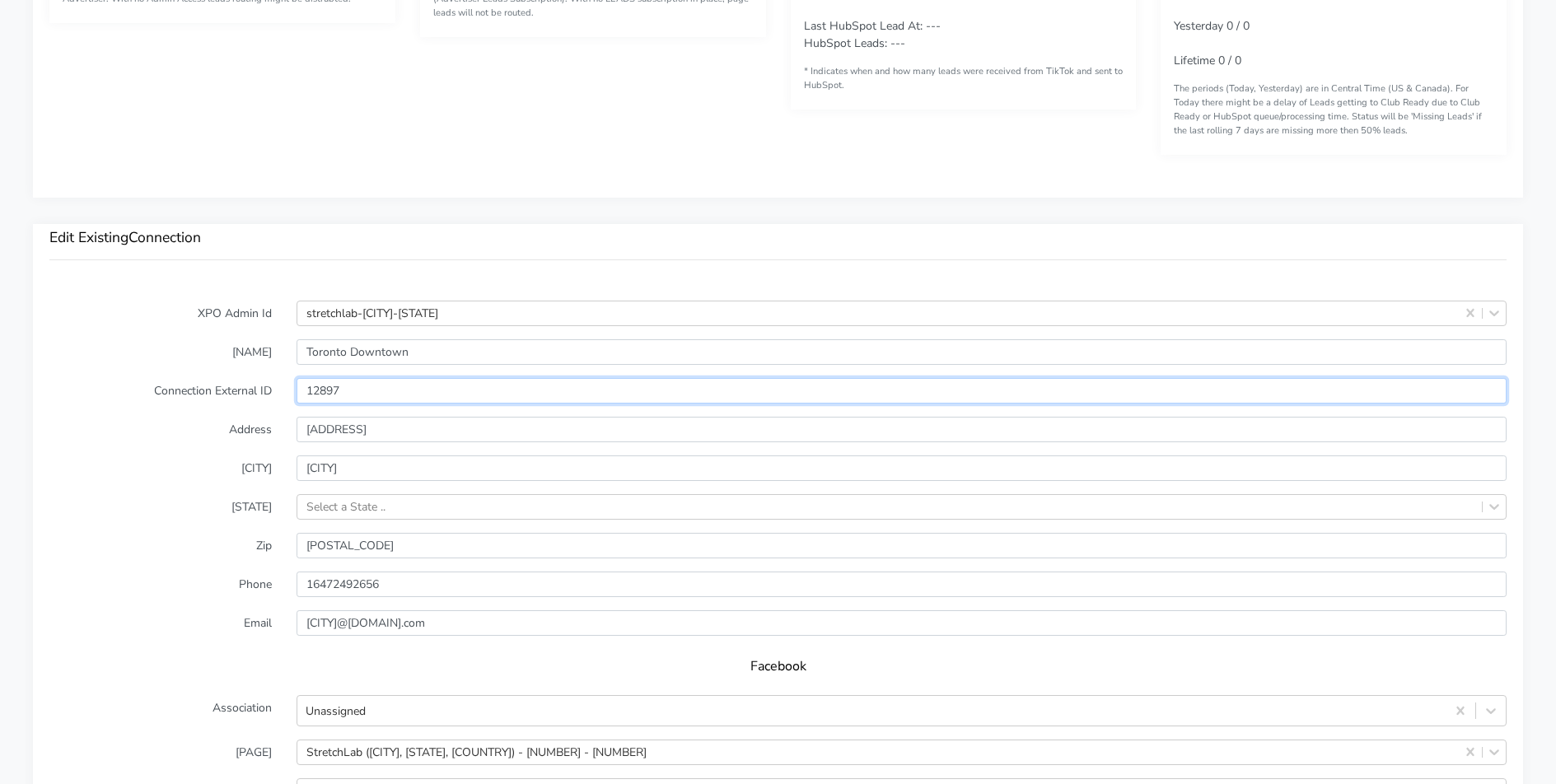 click on "12897" at bounding box center (901, 390) 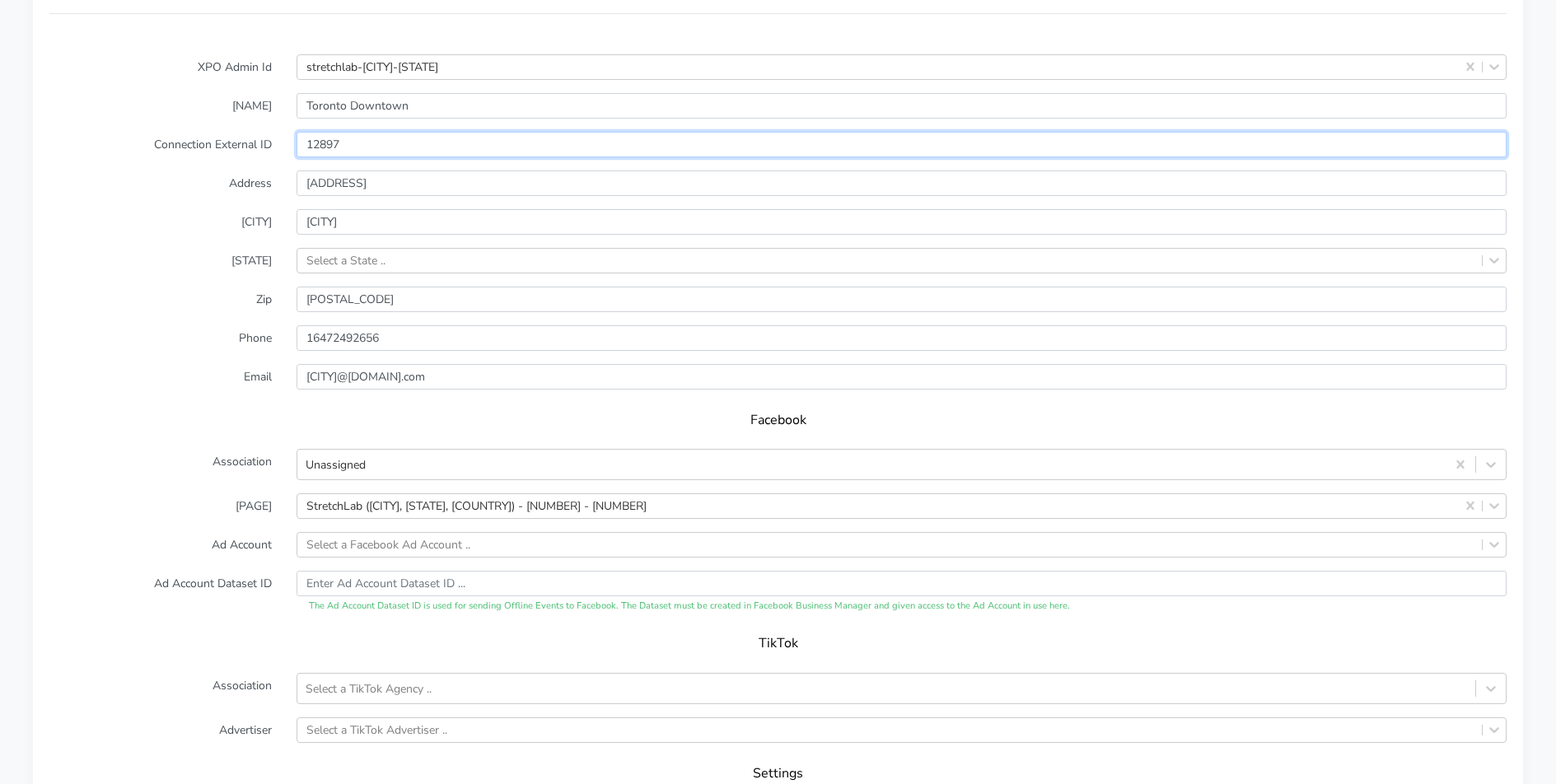 scroll, scrollTop: 1373, scrollLeft: 0, axis: vertical 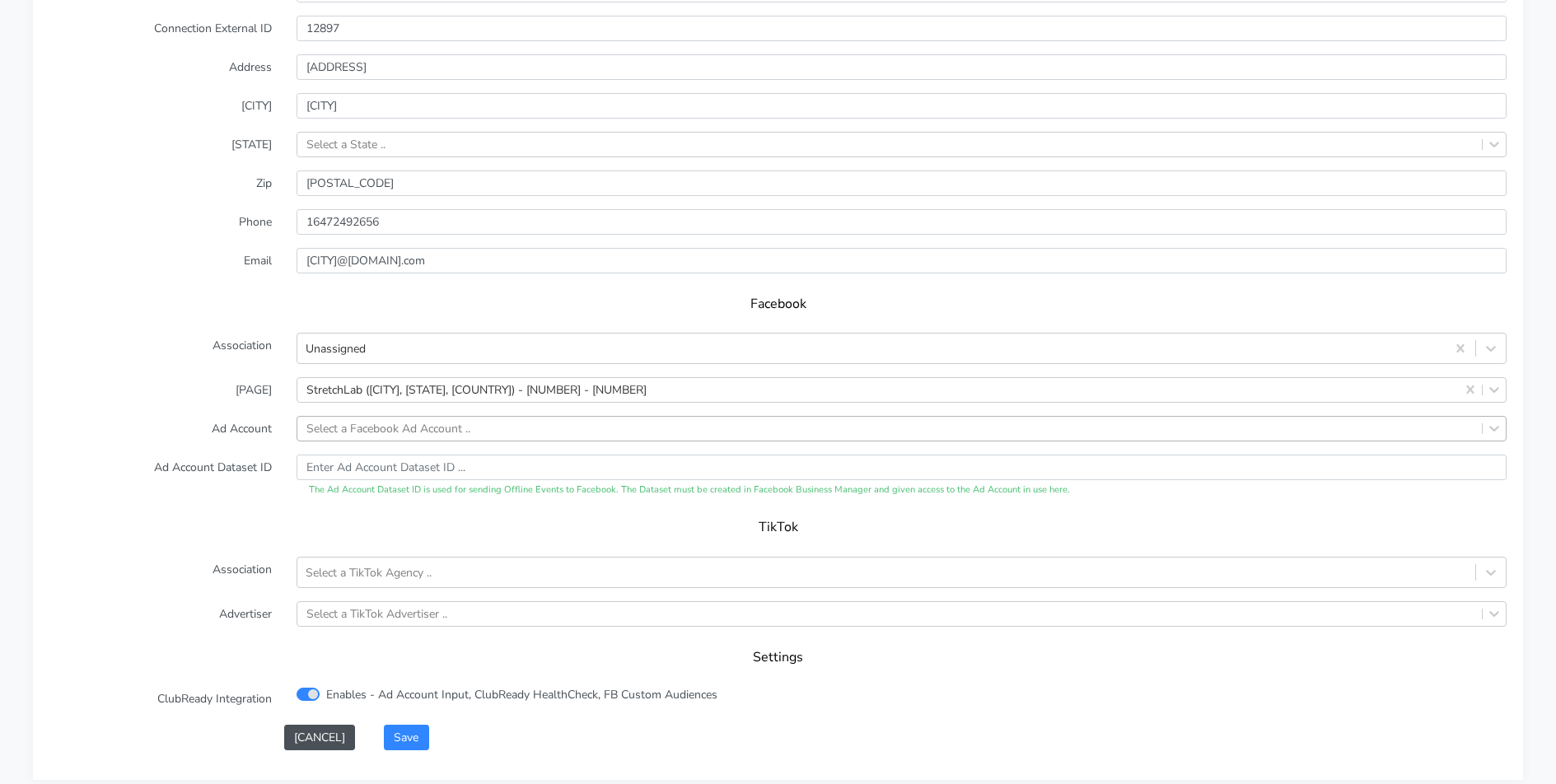 click on "Select a Facebook Ad Account .." at bounding box center (388, 428) 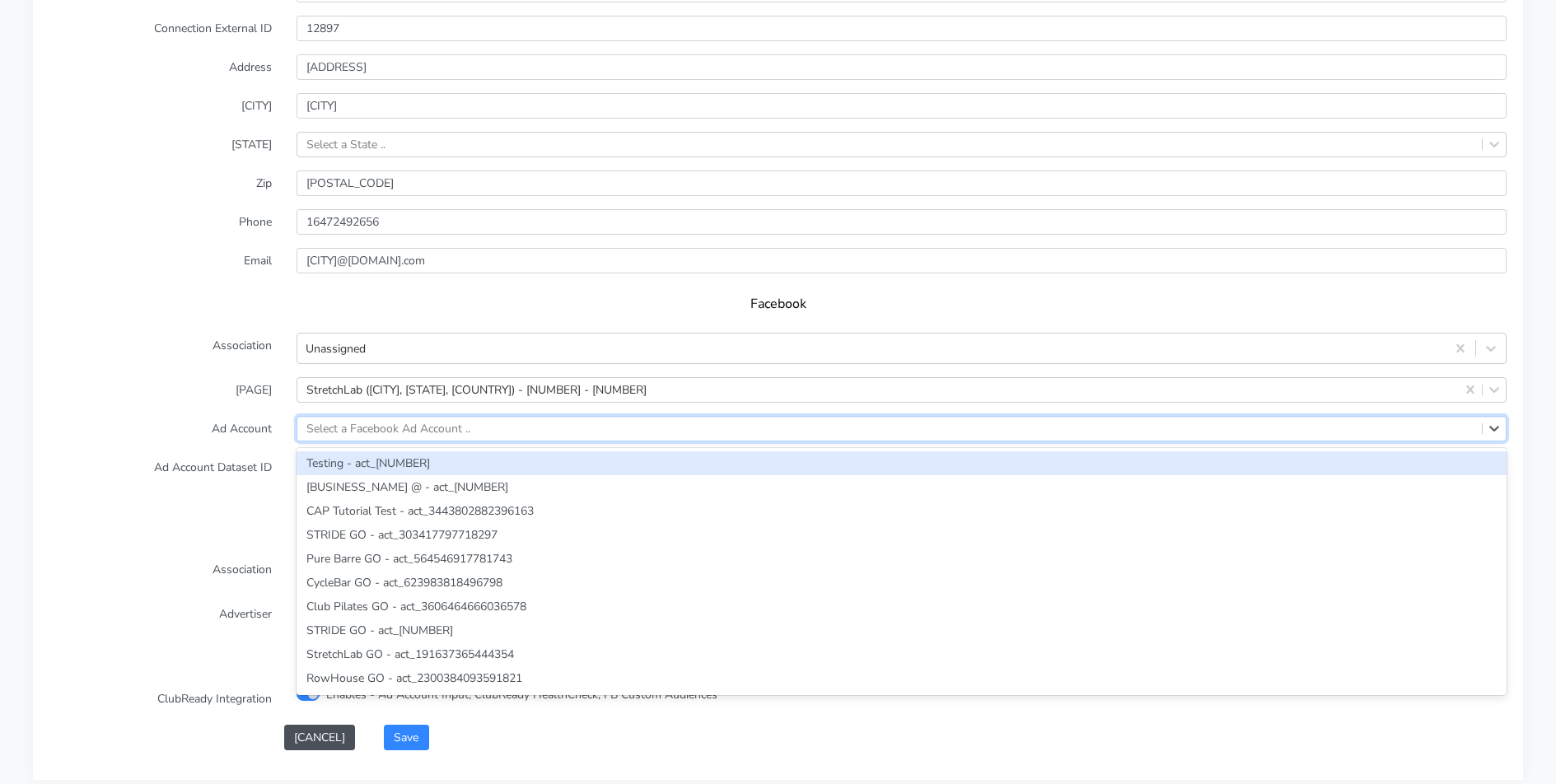 paste on "822439515554355" 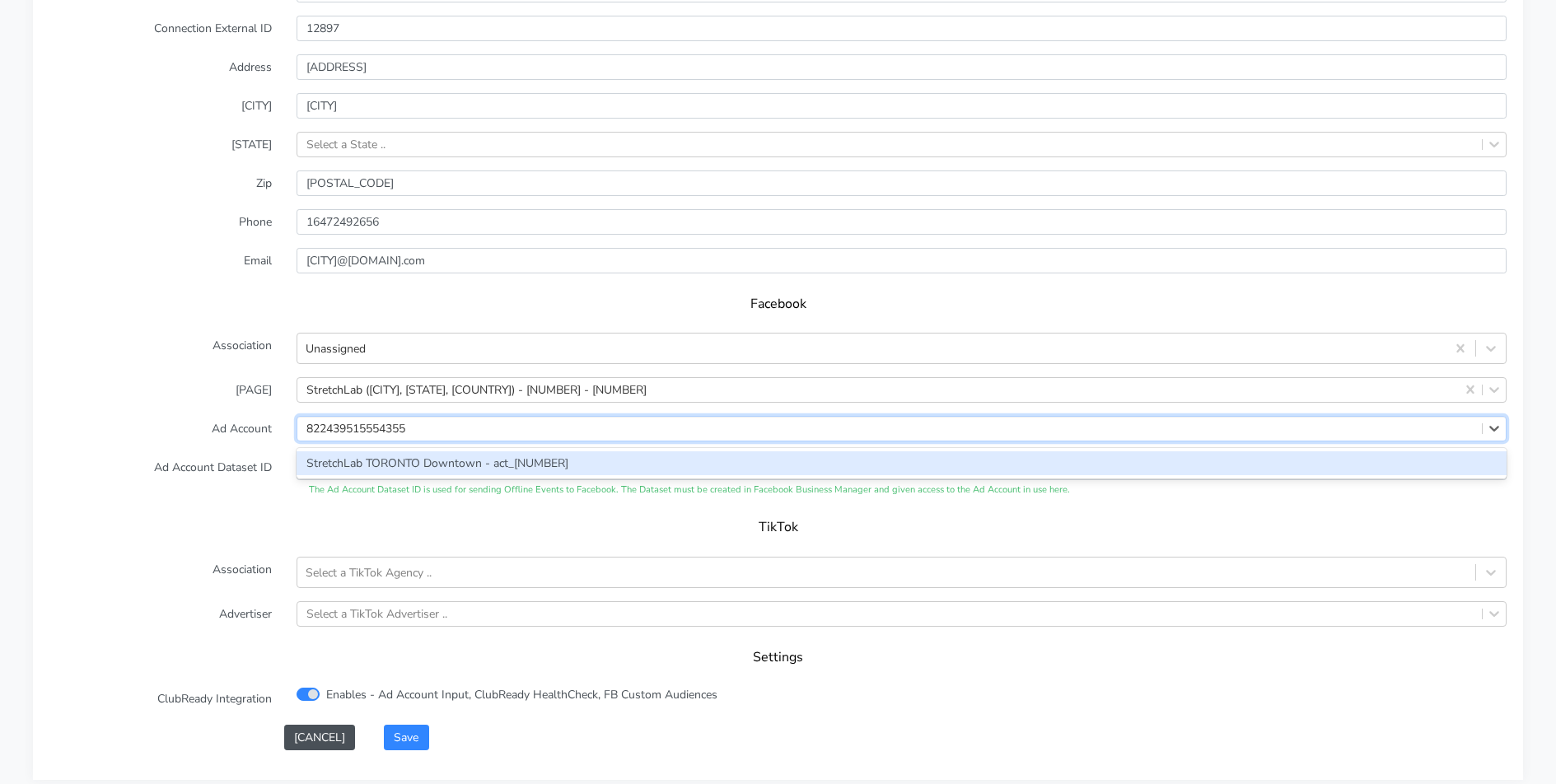 click on "StretchLab TORONTO Downtown - act_[NUMBER]" at bounding box center [901, 463] 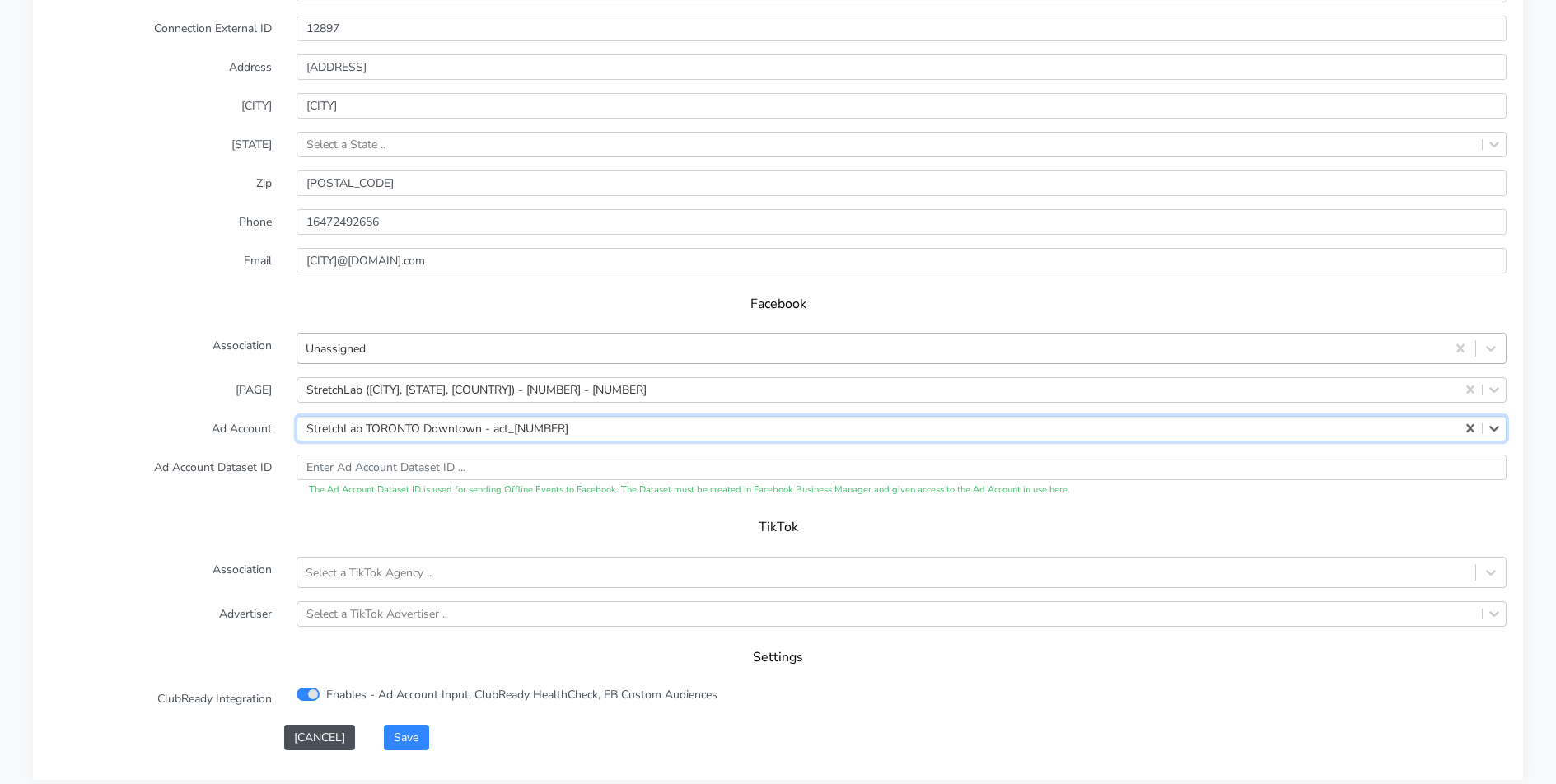 click on "Unassigned" at bounding box center [335, 348] 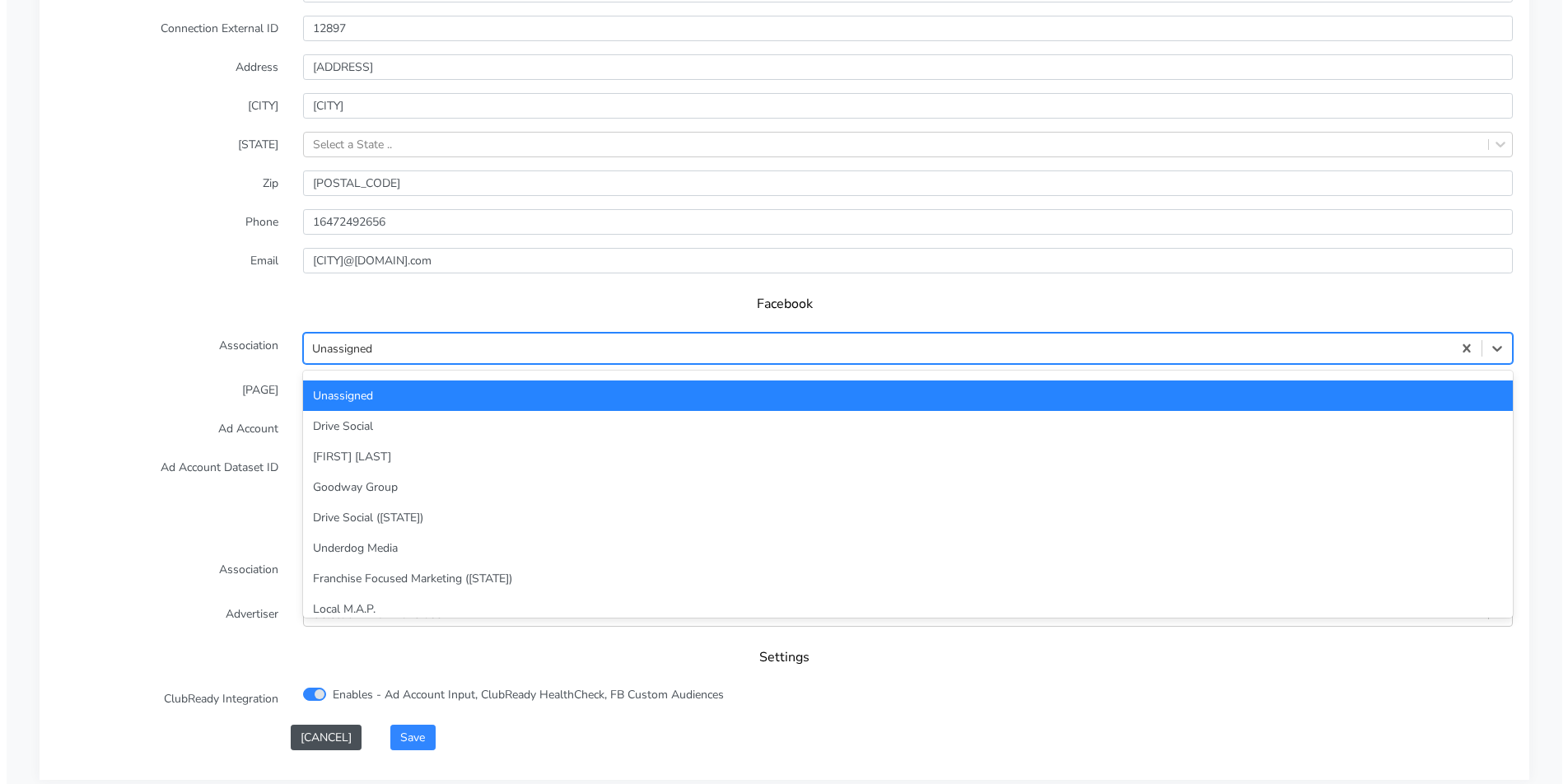 scroll, scrollTop: 0, scrollLeft: 0, axis: both 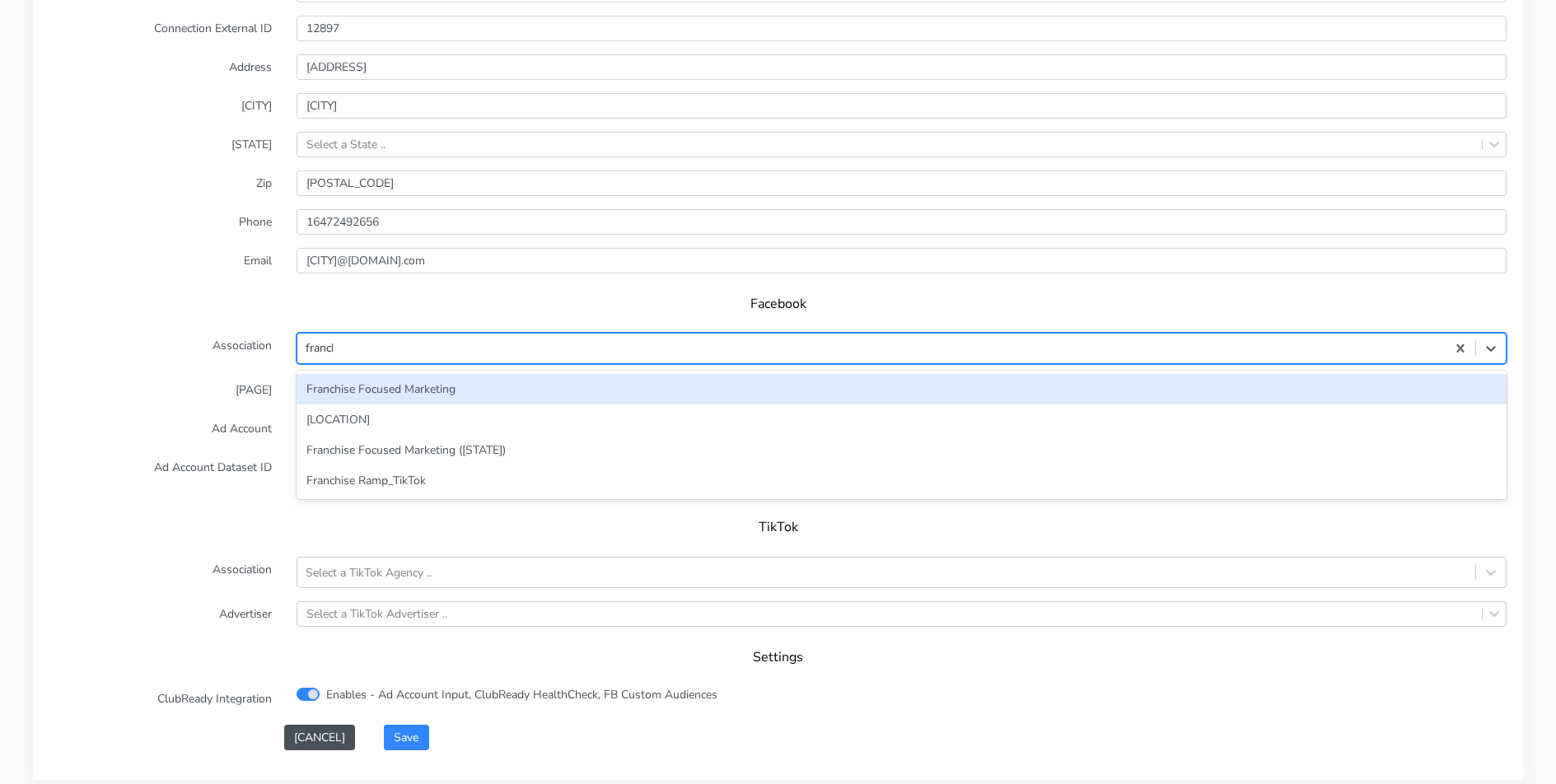 type on "franchi" 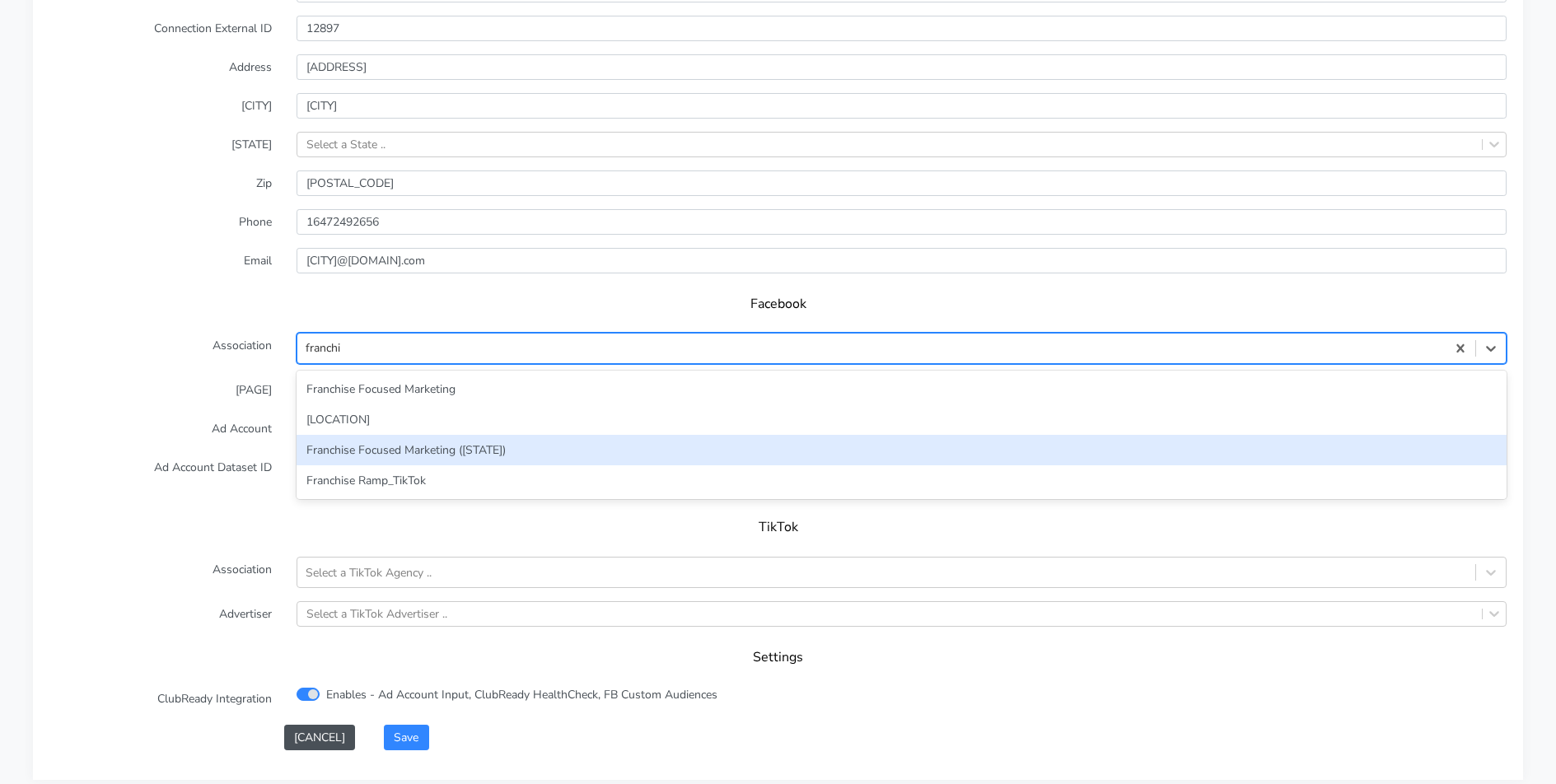 click on "Franchise Focused Marketing ([STATE])" at bounding box center [901, 450] 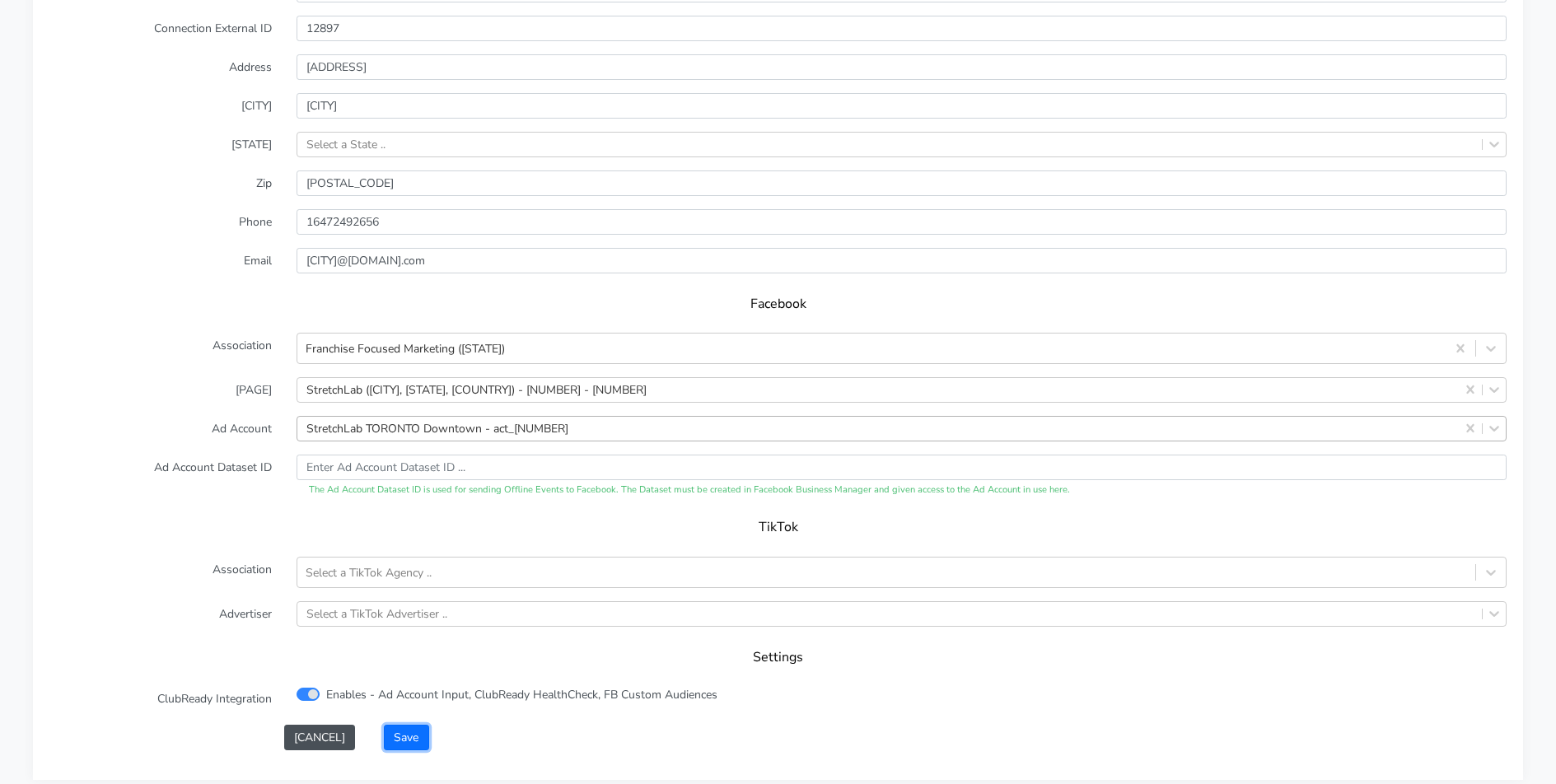 click on "Save" at bounding box center (406, 737) 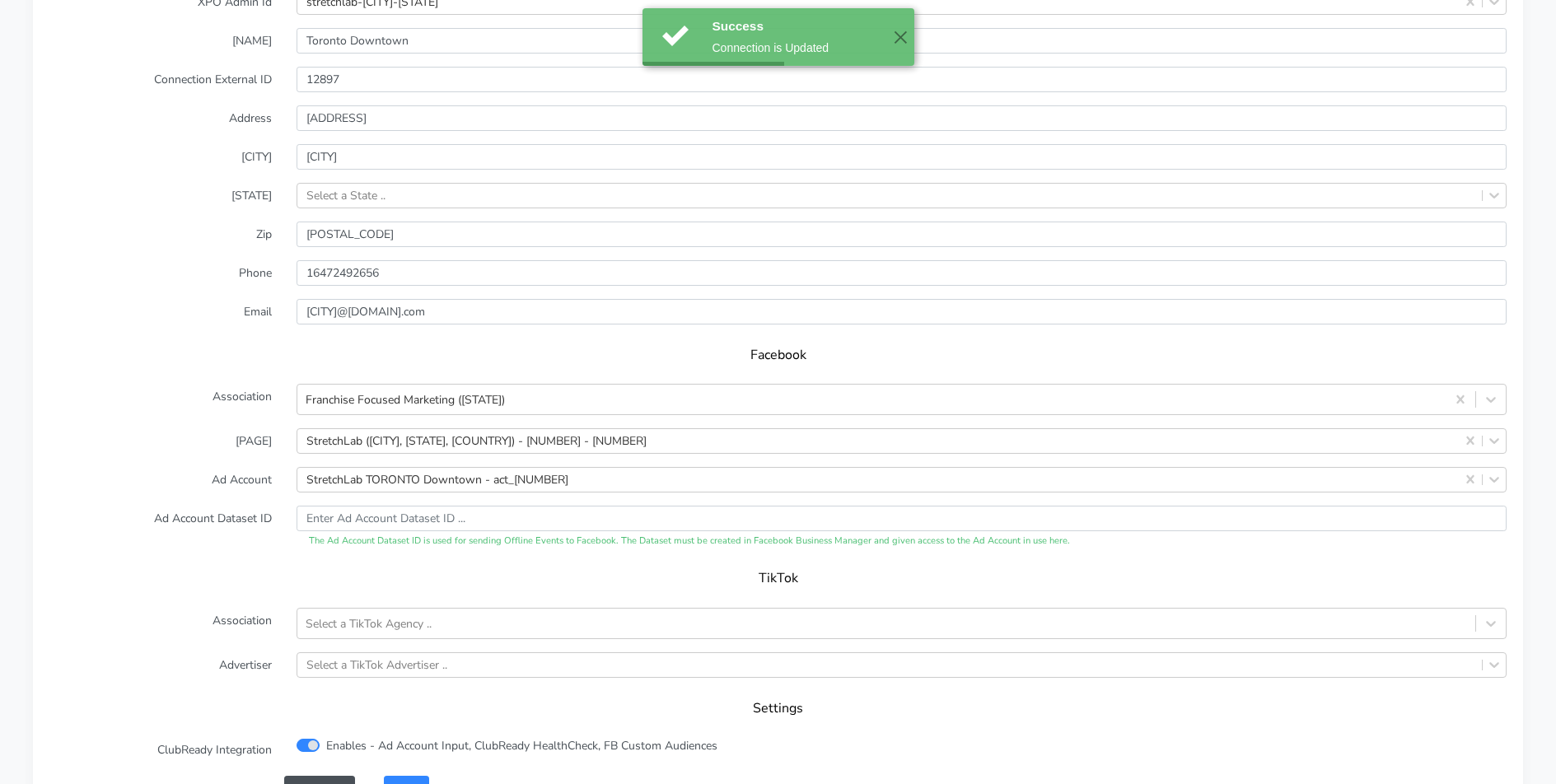 scroll, scrollTop: 1568, scrollLeft: 0, axis: vertical 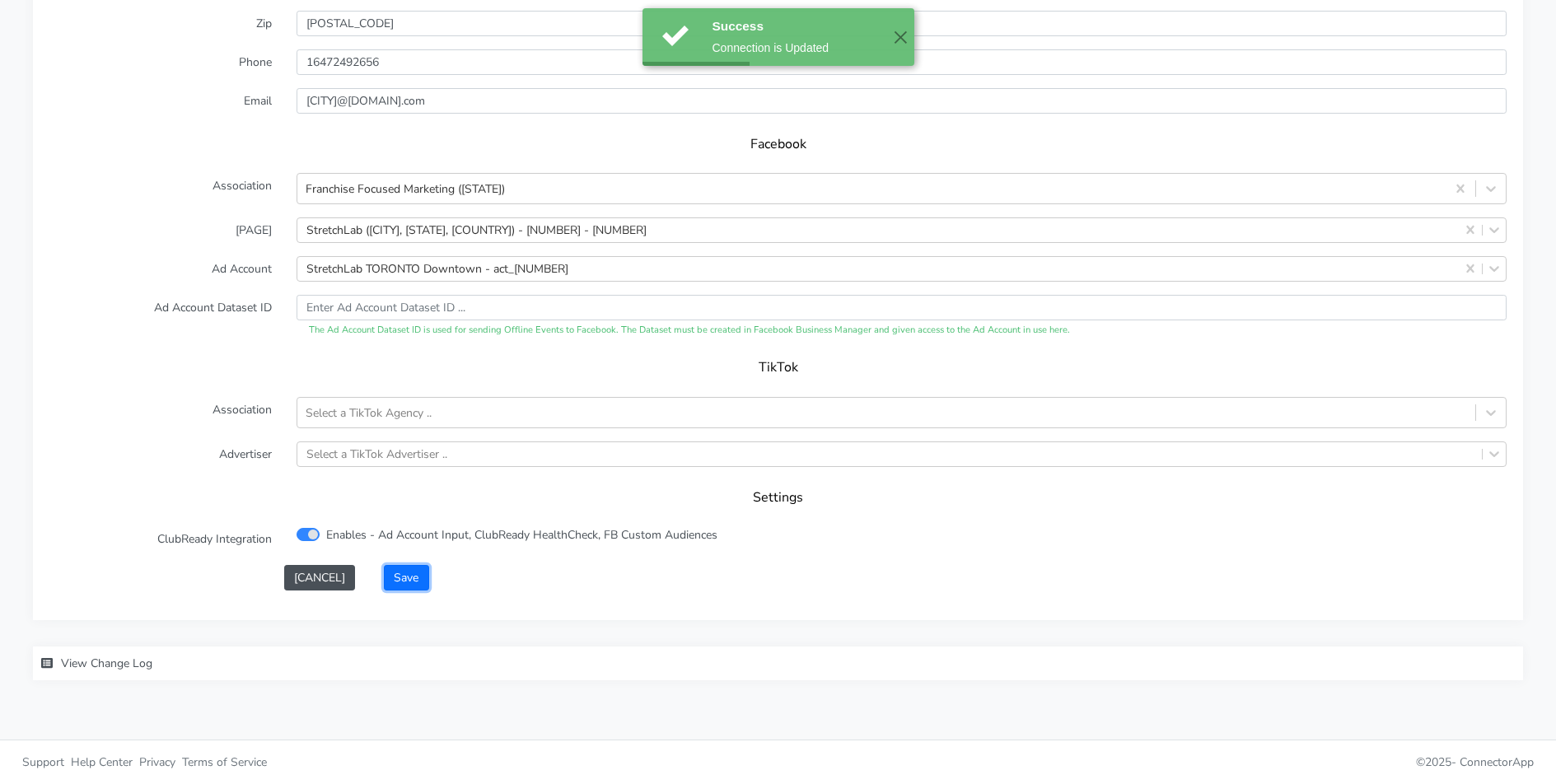 click on "Save" at bounding box center (406, 577) 